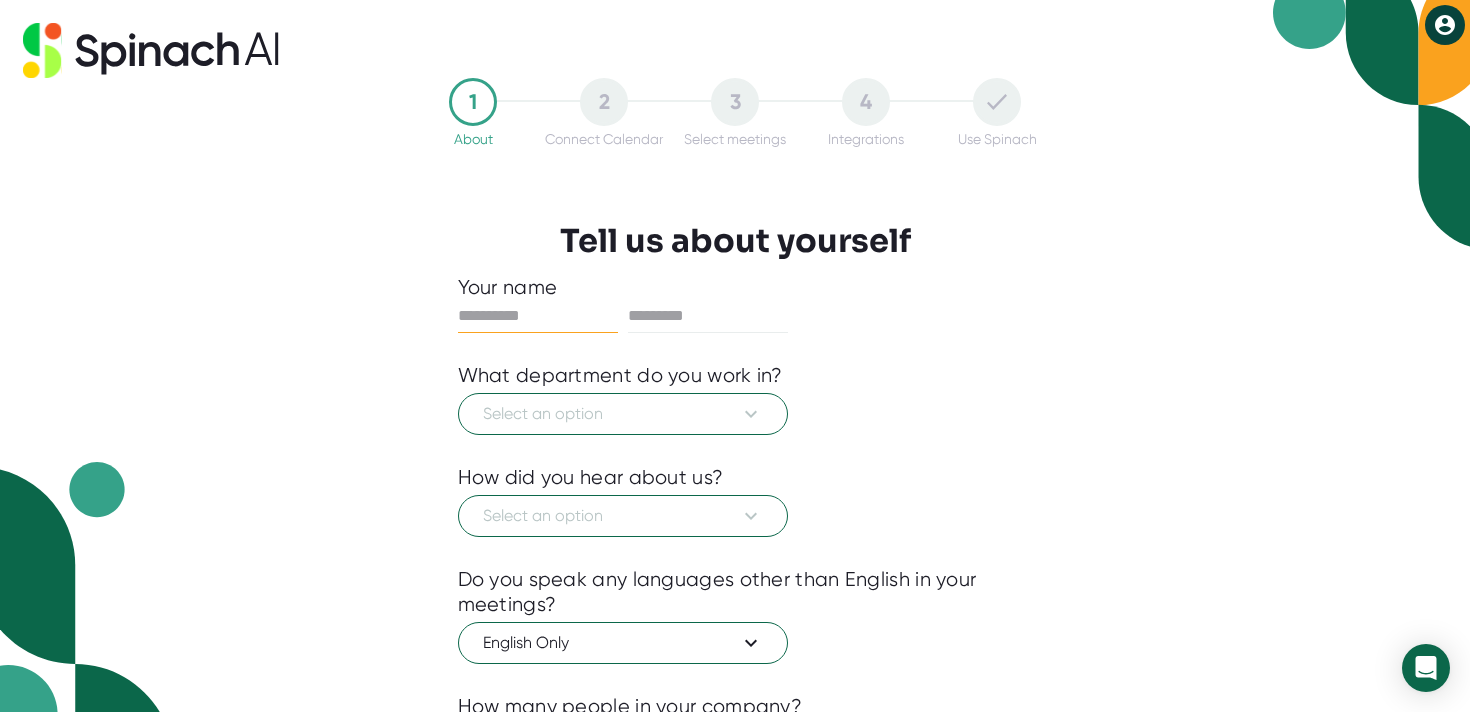 scroll, scrollTop: 0, scrollLeft: 0, axis: both 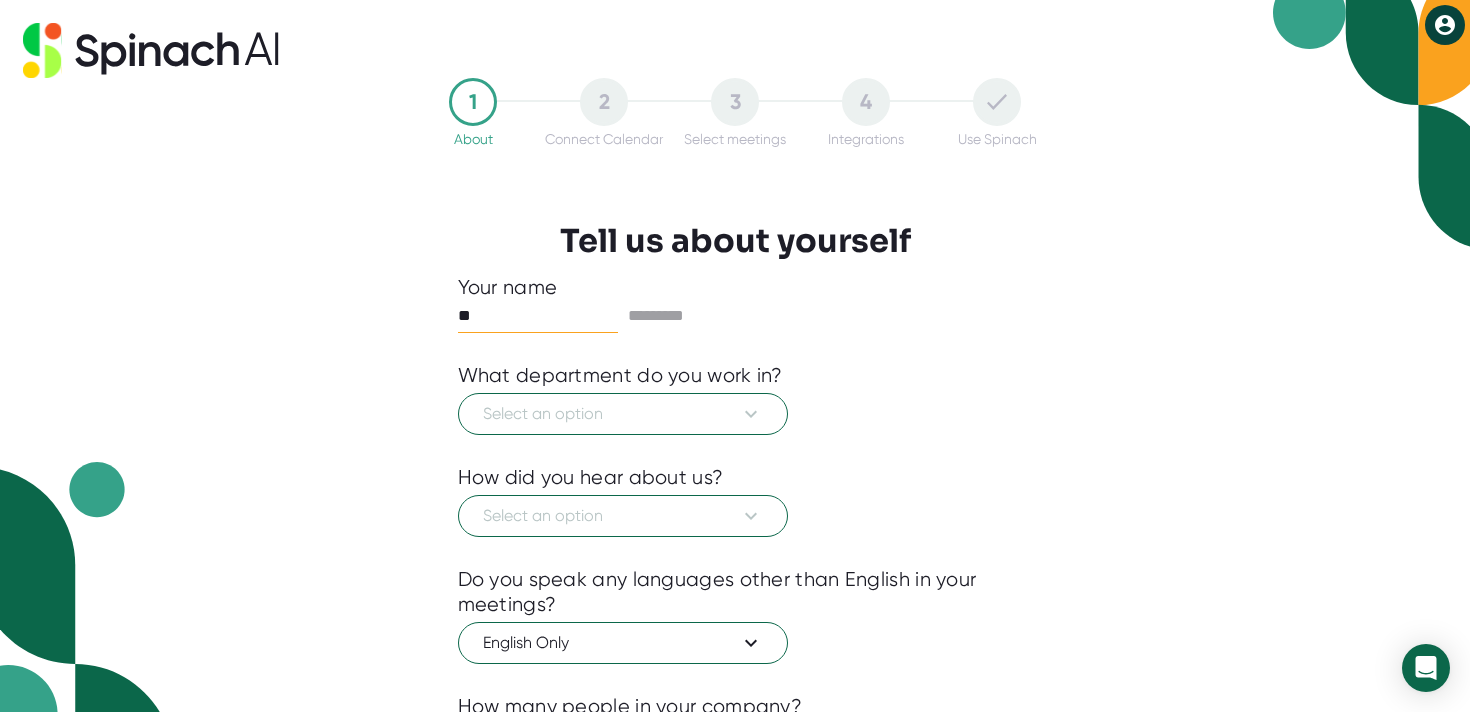 type on "*" 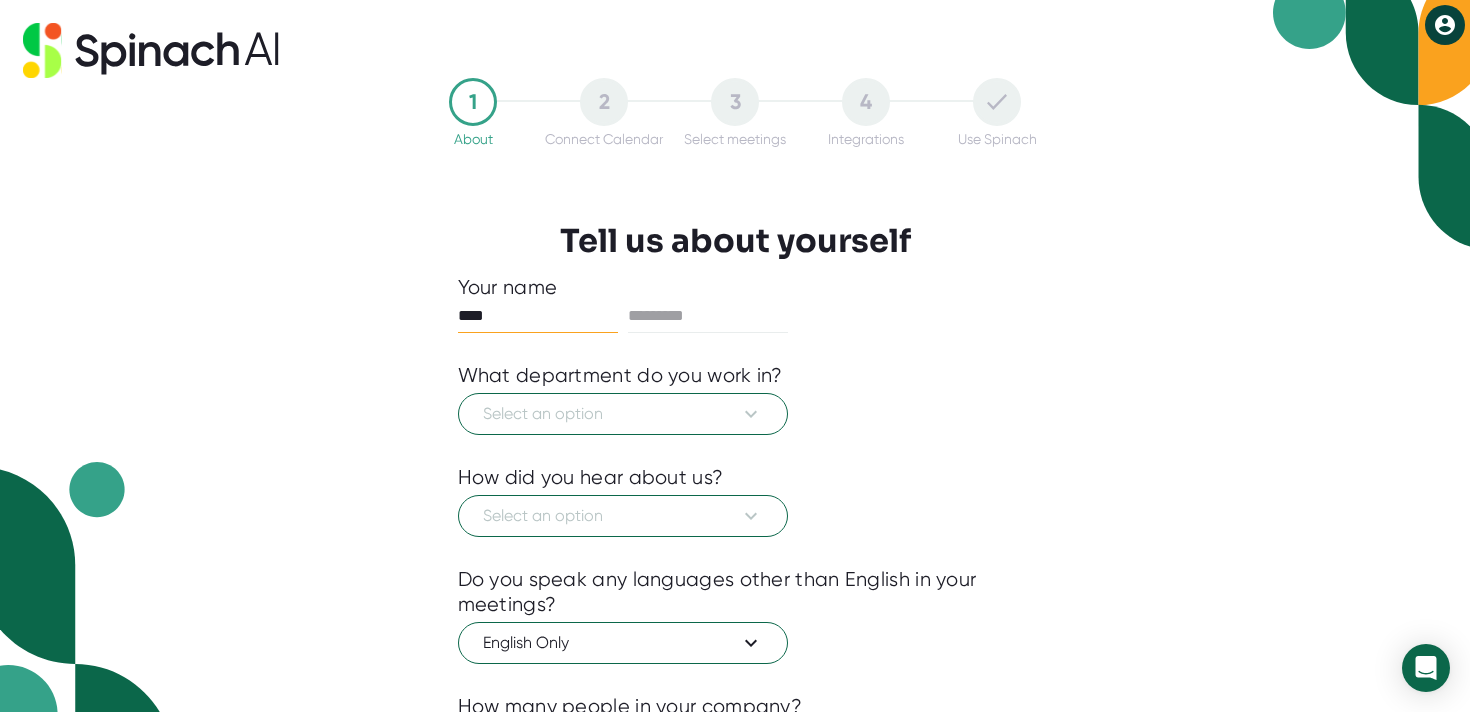 type on "****" 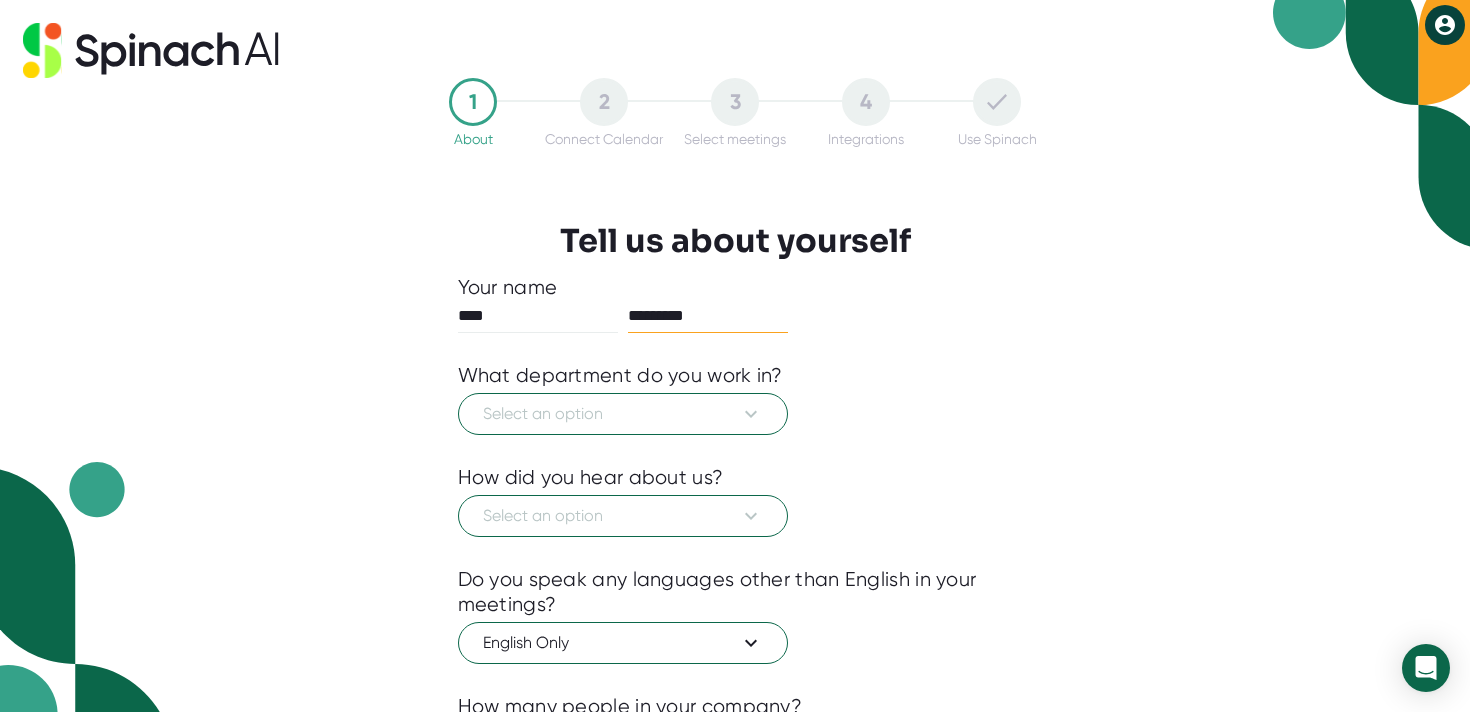 type on "*********" 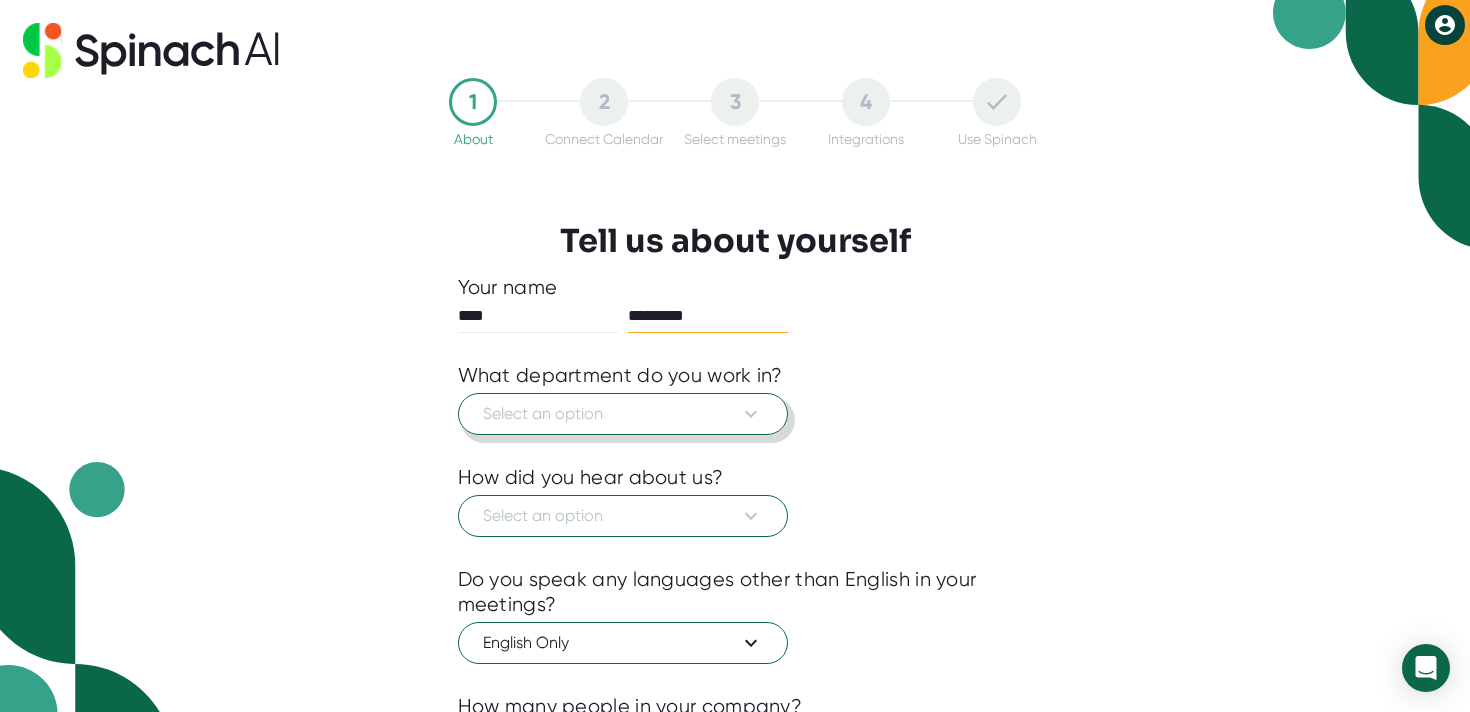 type 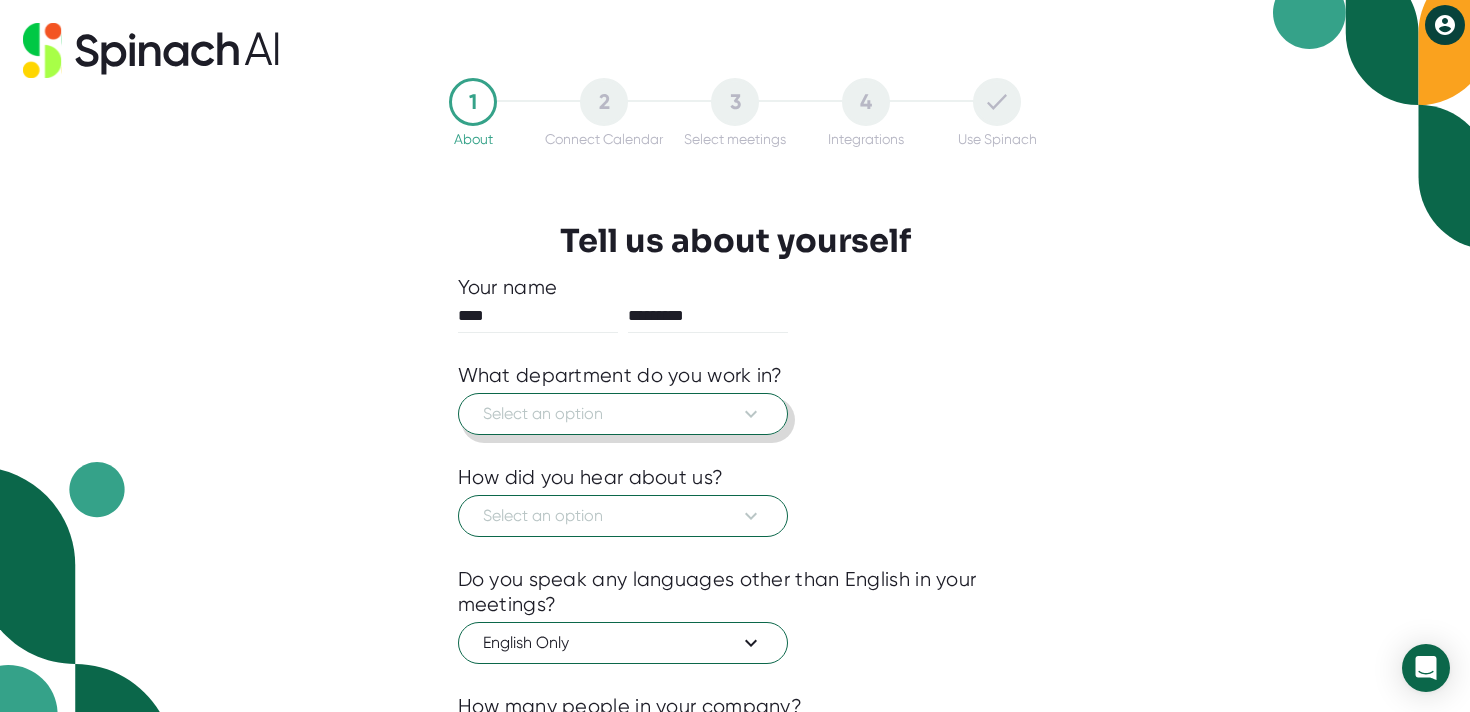 scroll, scrollTop: 195, scrollLeft: 0, axis: vertical 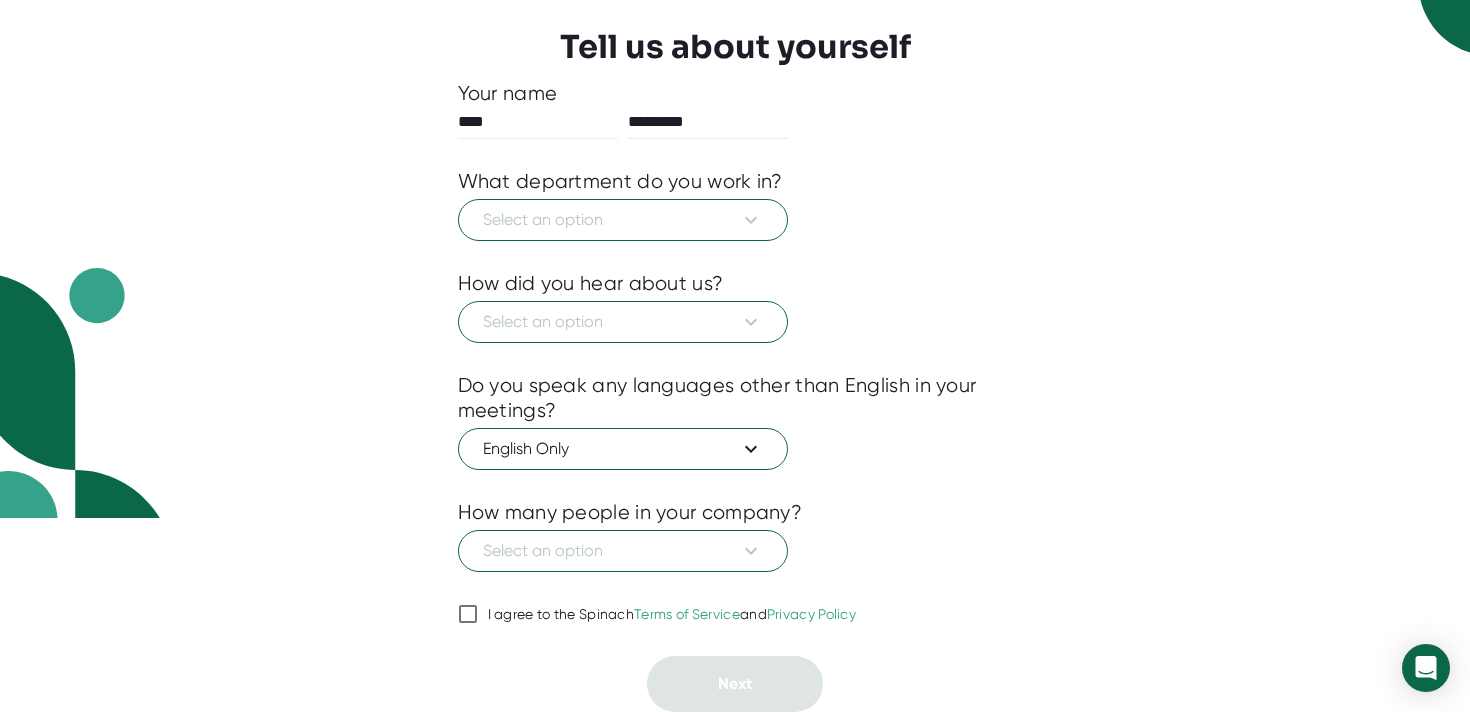 click on "I agree to the Spinach  Terms of Service  and  Privacy Policy" at bounding box center (468, 614) 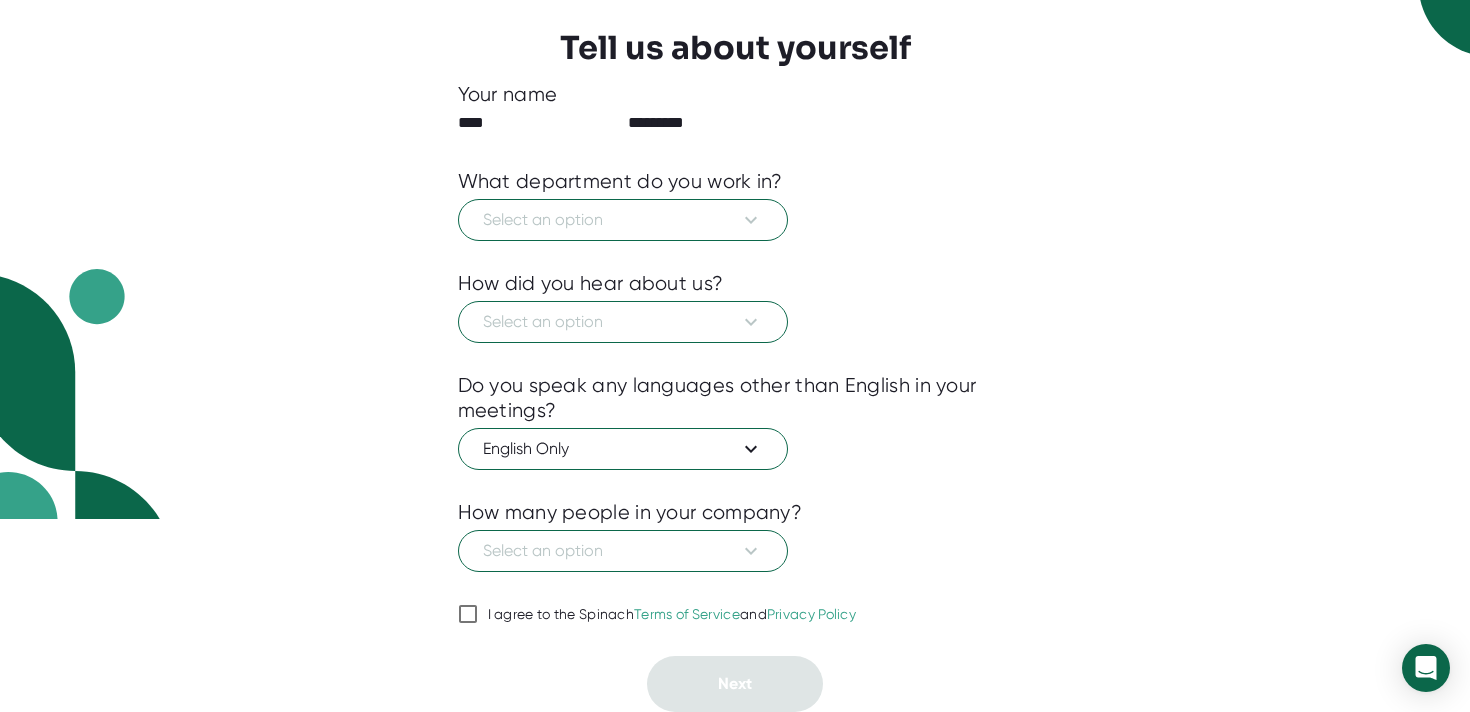 checkbox on "true" 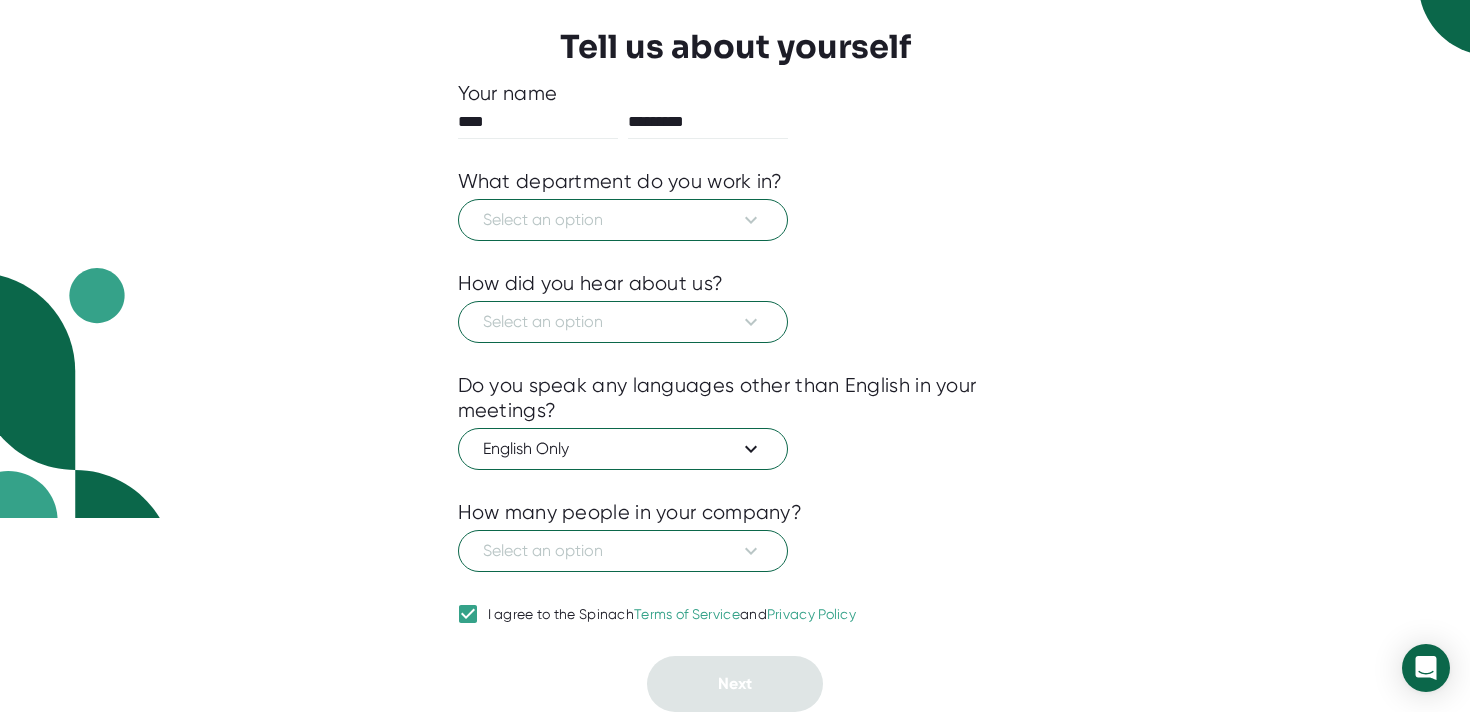 click at bounding box center [735, 256] 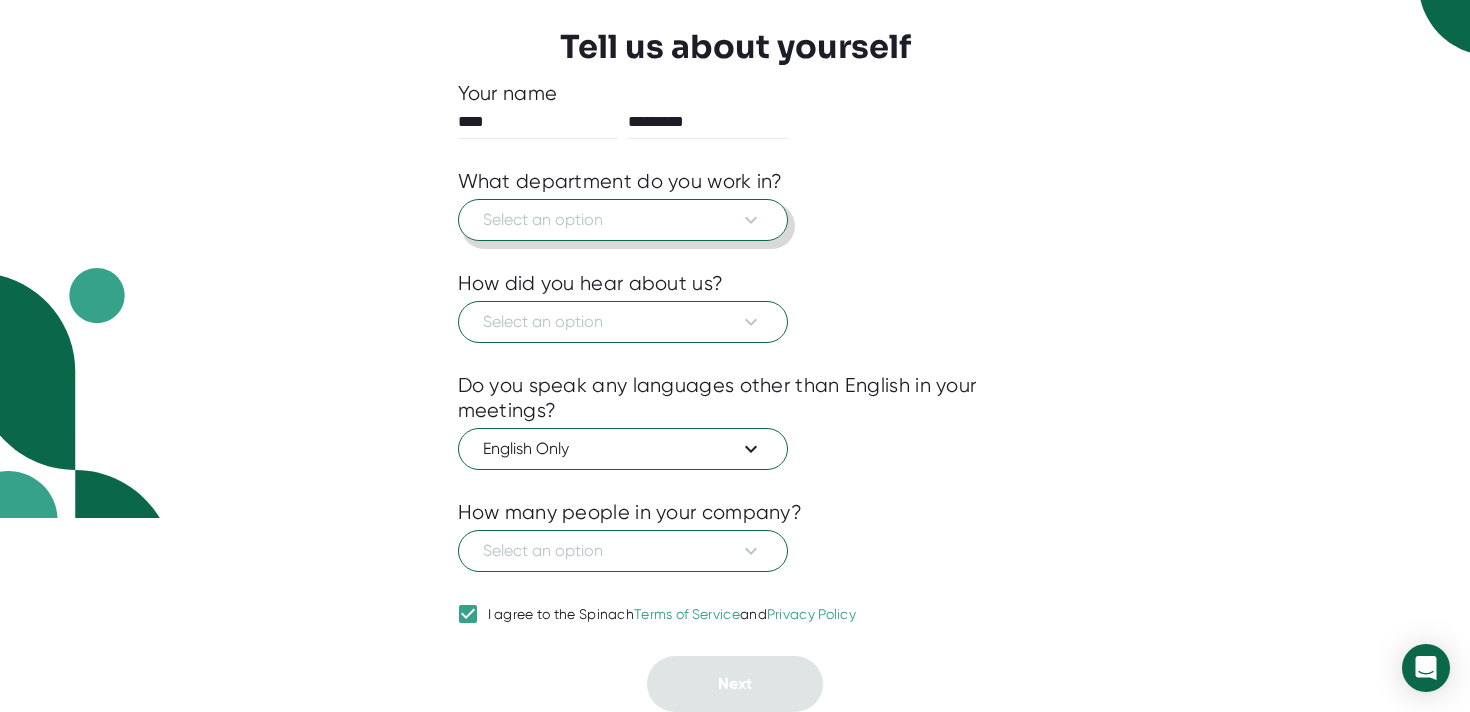 click on "Select an option" at bounding box center (623, 220) 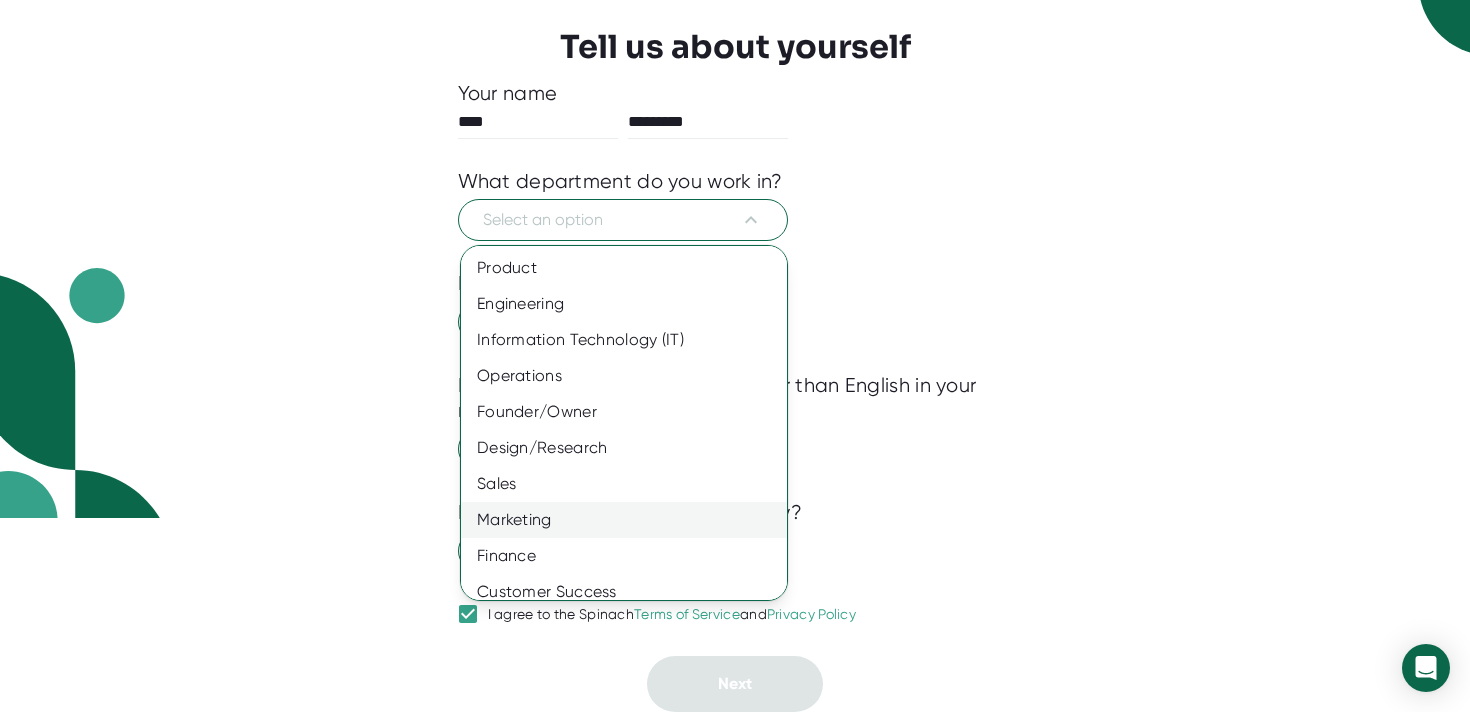 click on "Marketing" at bounding box center (624, 520) 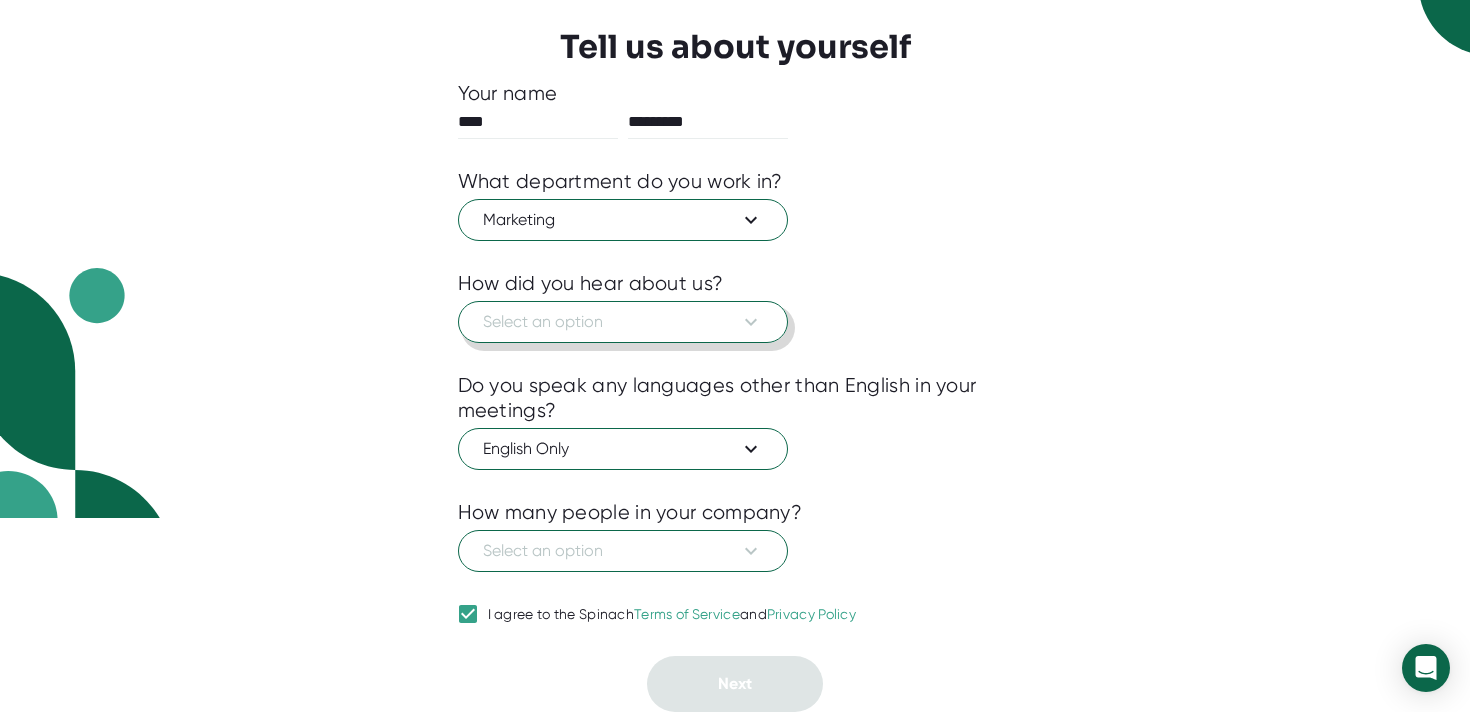 click on "Select an option" at bounding box center (623, 322) 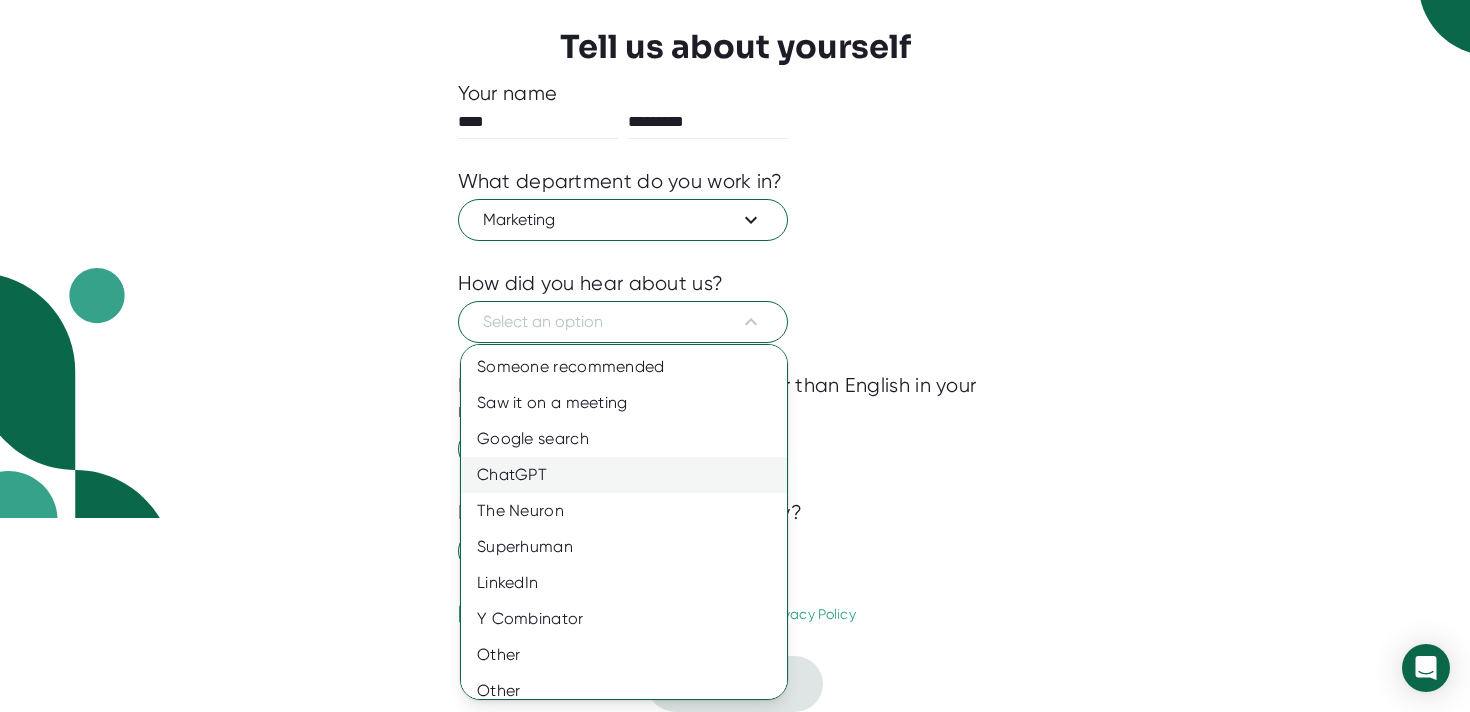scroll, scrollTop: 14, scrollLeft: 0, axis: vertical 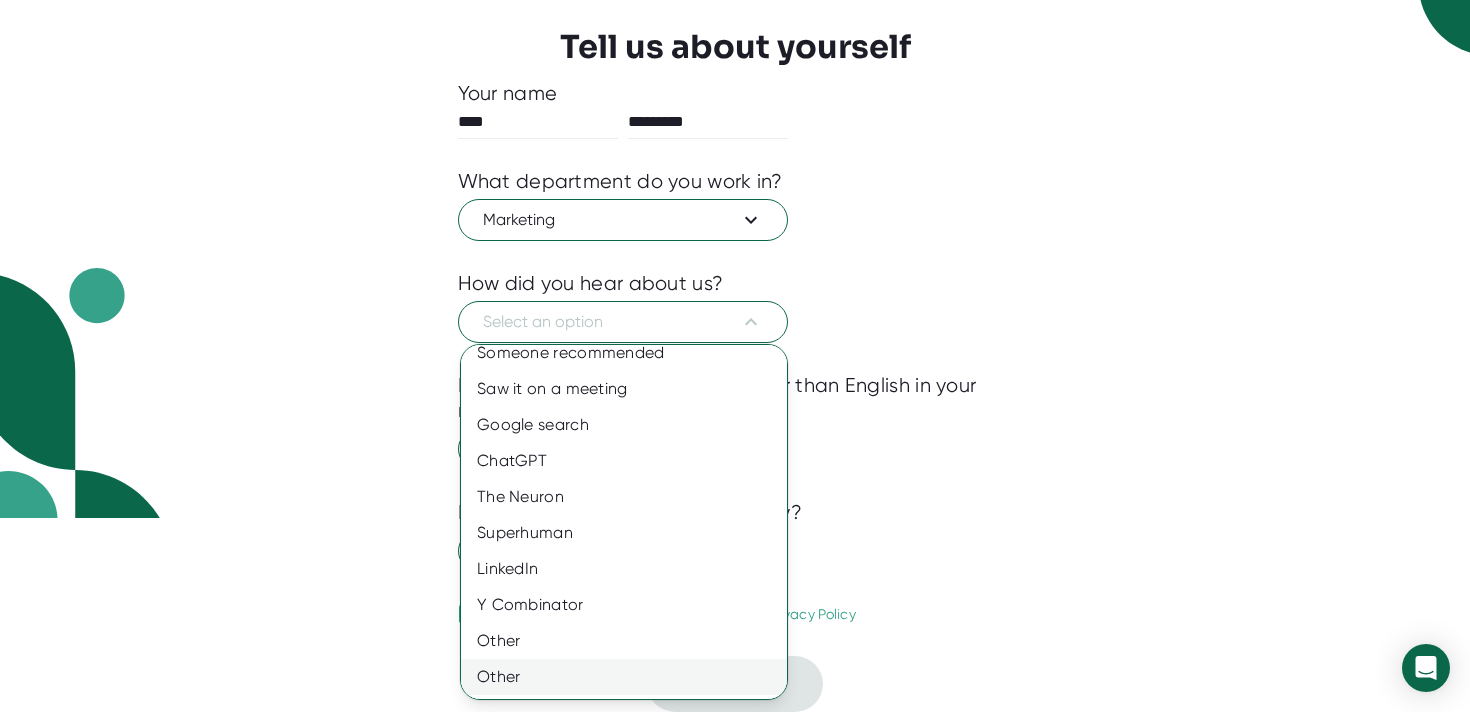 click on "Other" at bounding box center (624, 677) 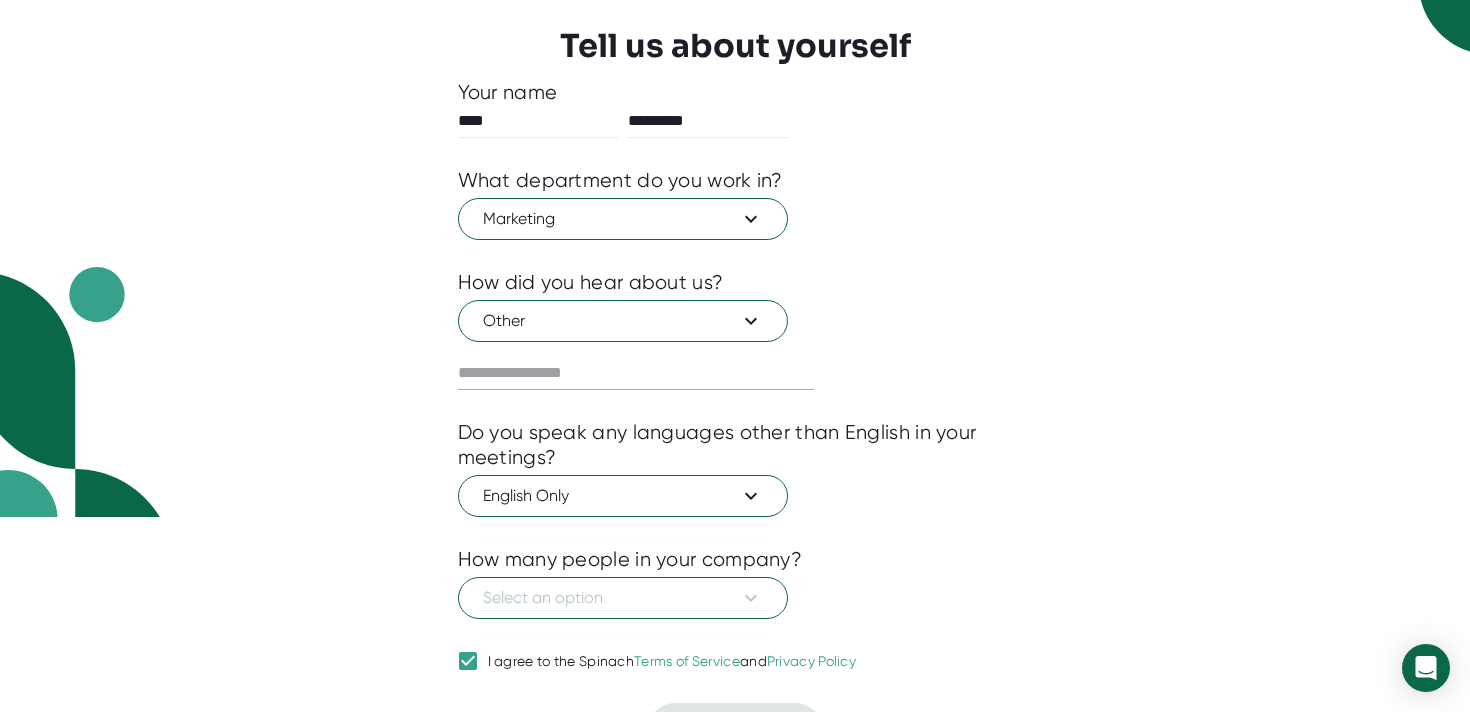 click at bounding box center (636, 373) 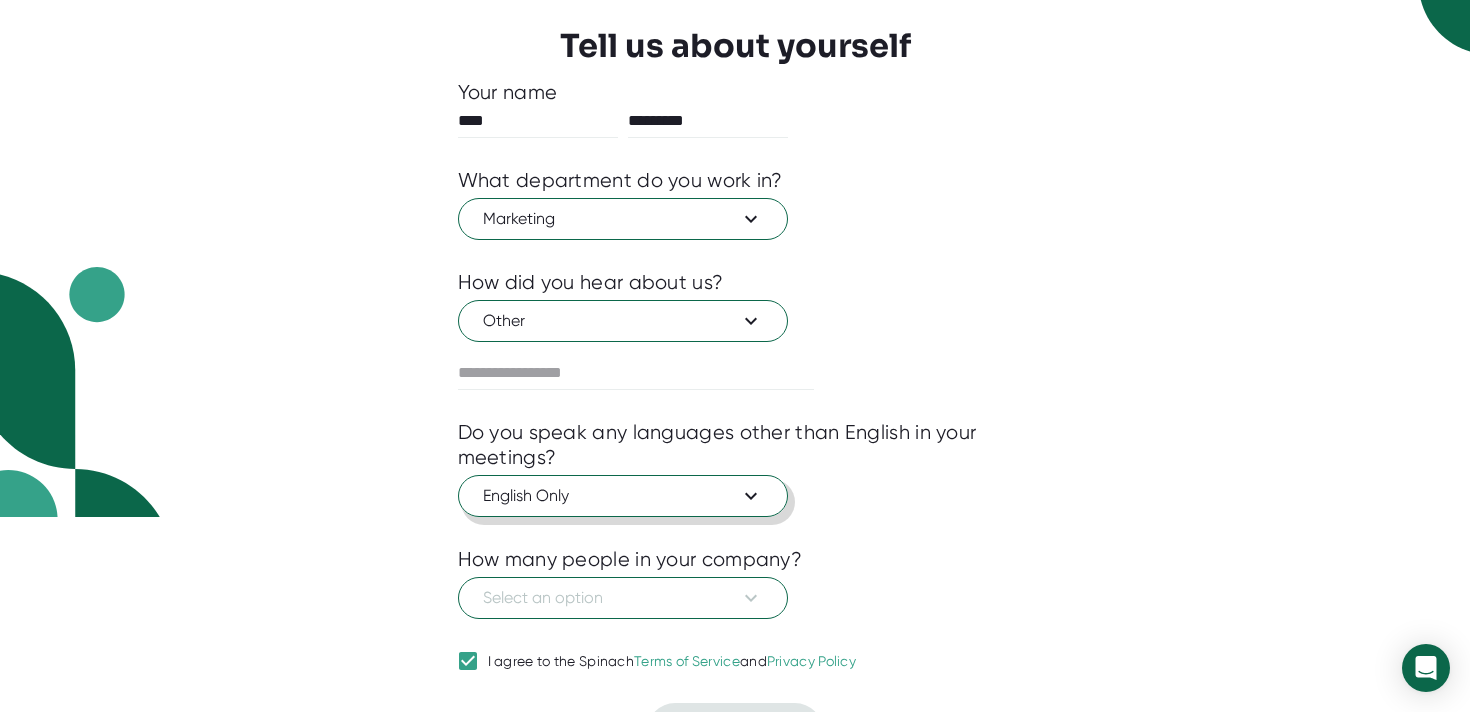 click on "English Only" at bounding box center [623, 496] 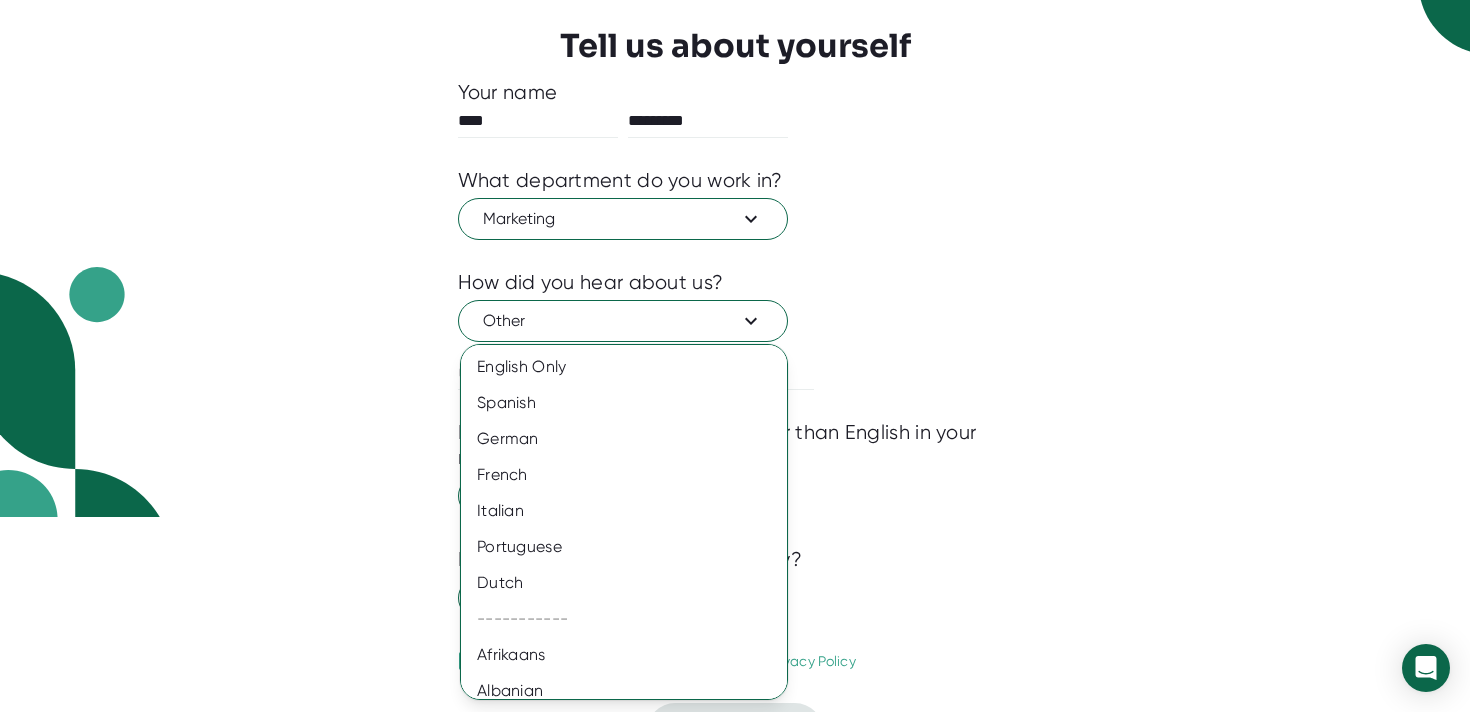click at bounding box center [735, 356] 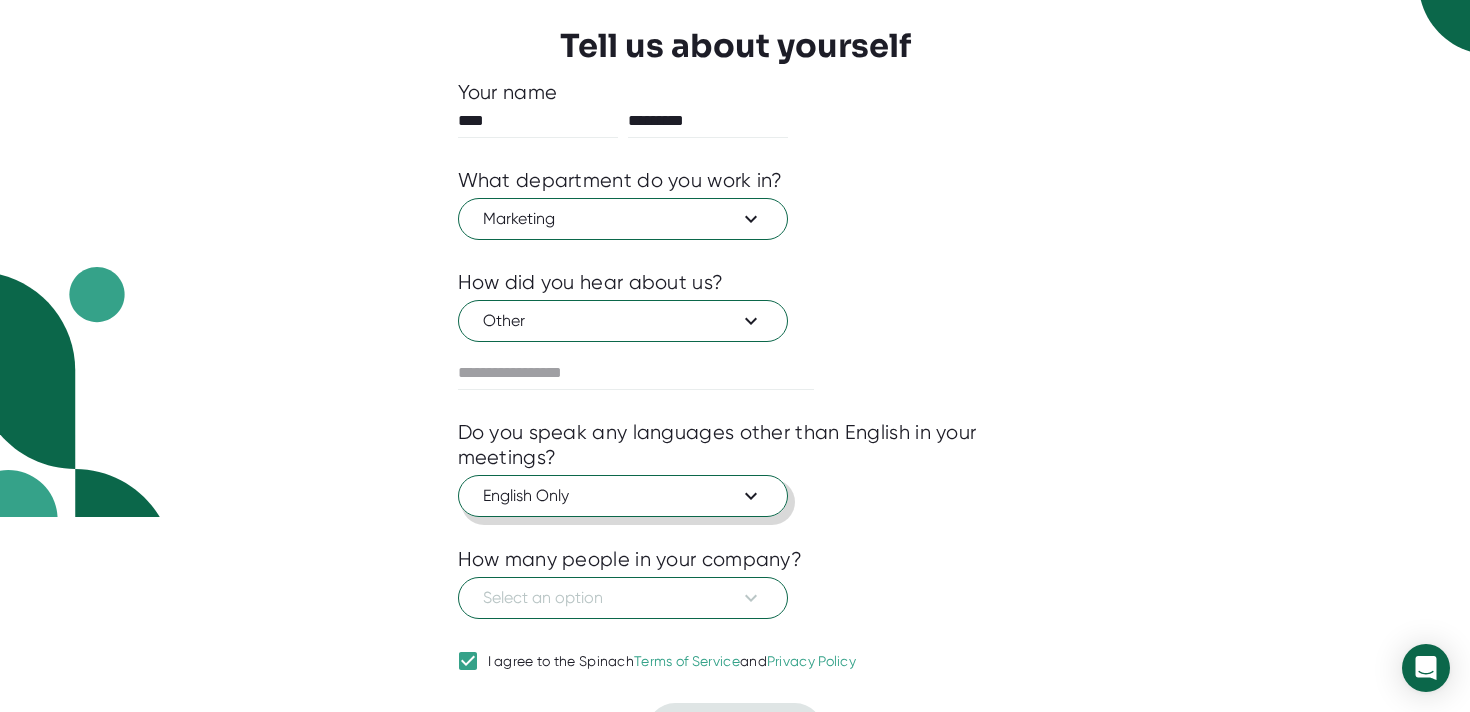 click on "English Only" at bounding box center [623, 496] 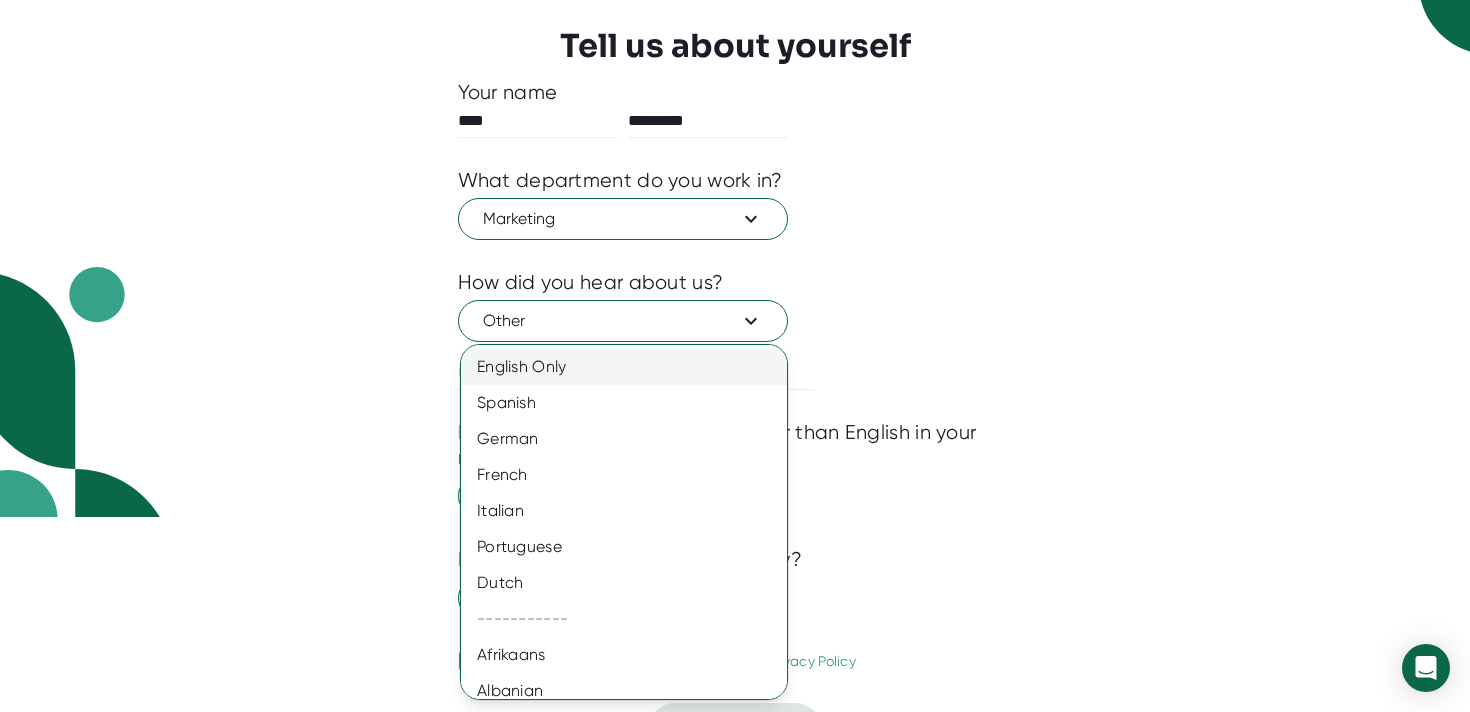 click on "English Only" at bounding box center (624, 367) 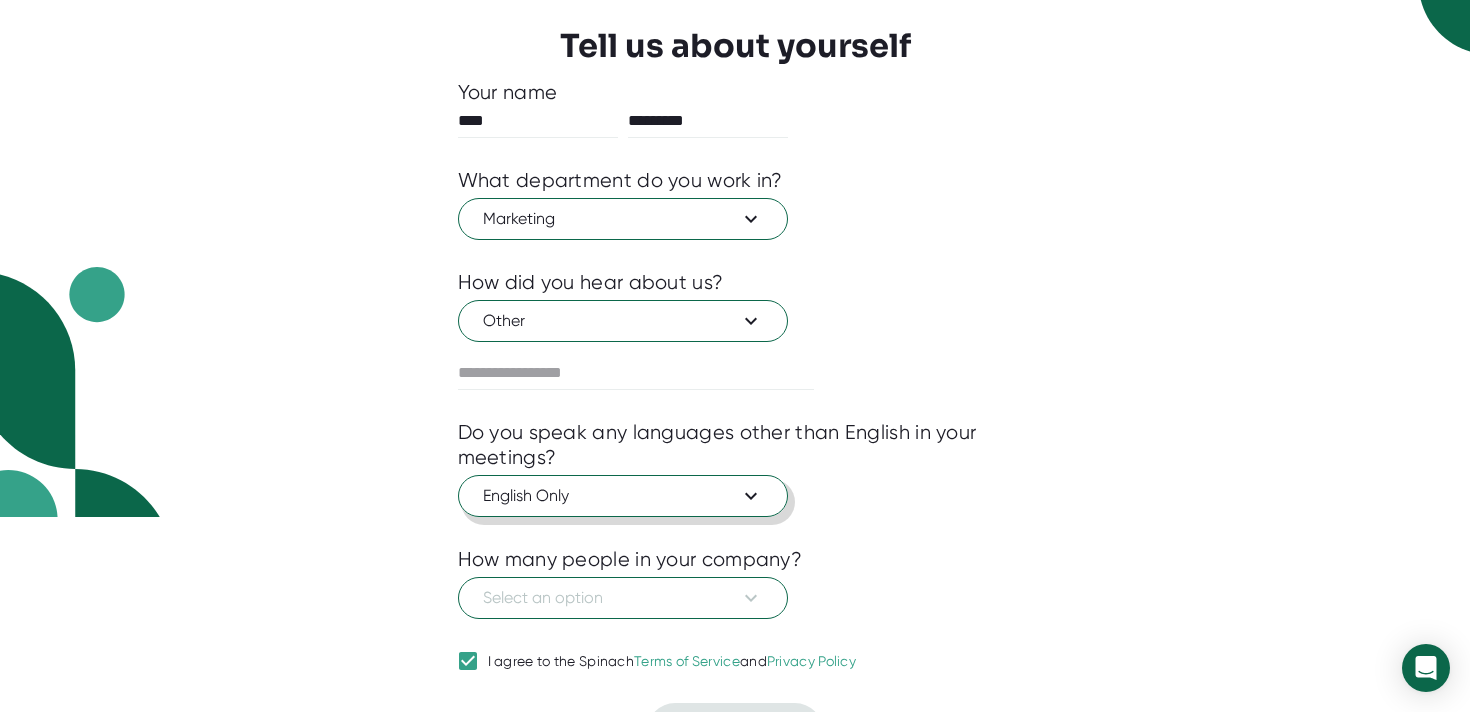 scroll, scrollTop: 243, scrollLeft: 0, axis: vertical 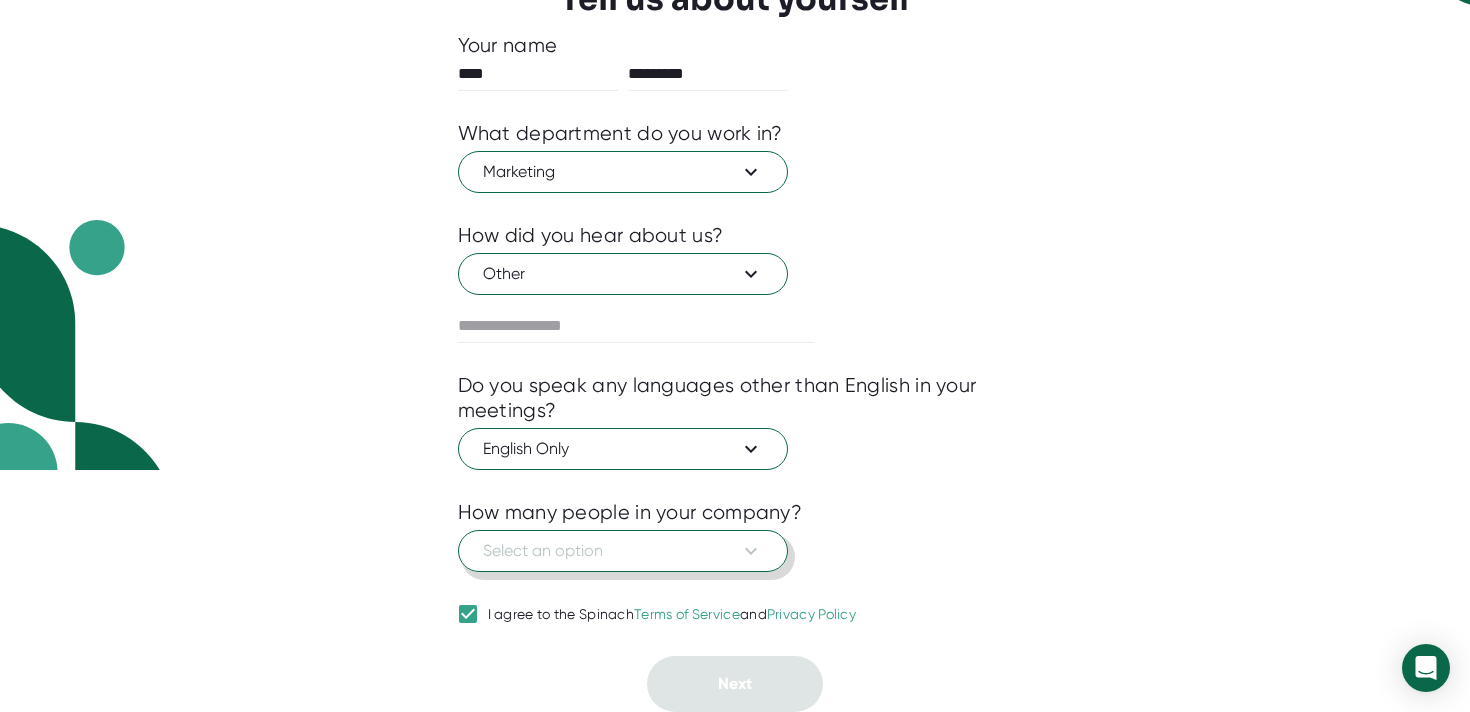 click on "Select an option" at bounding box center (623, 551) 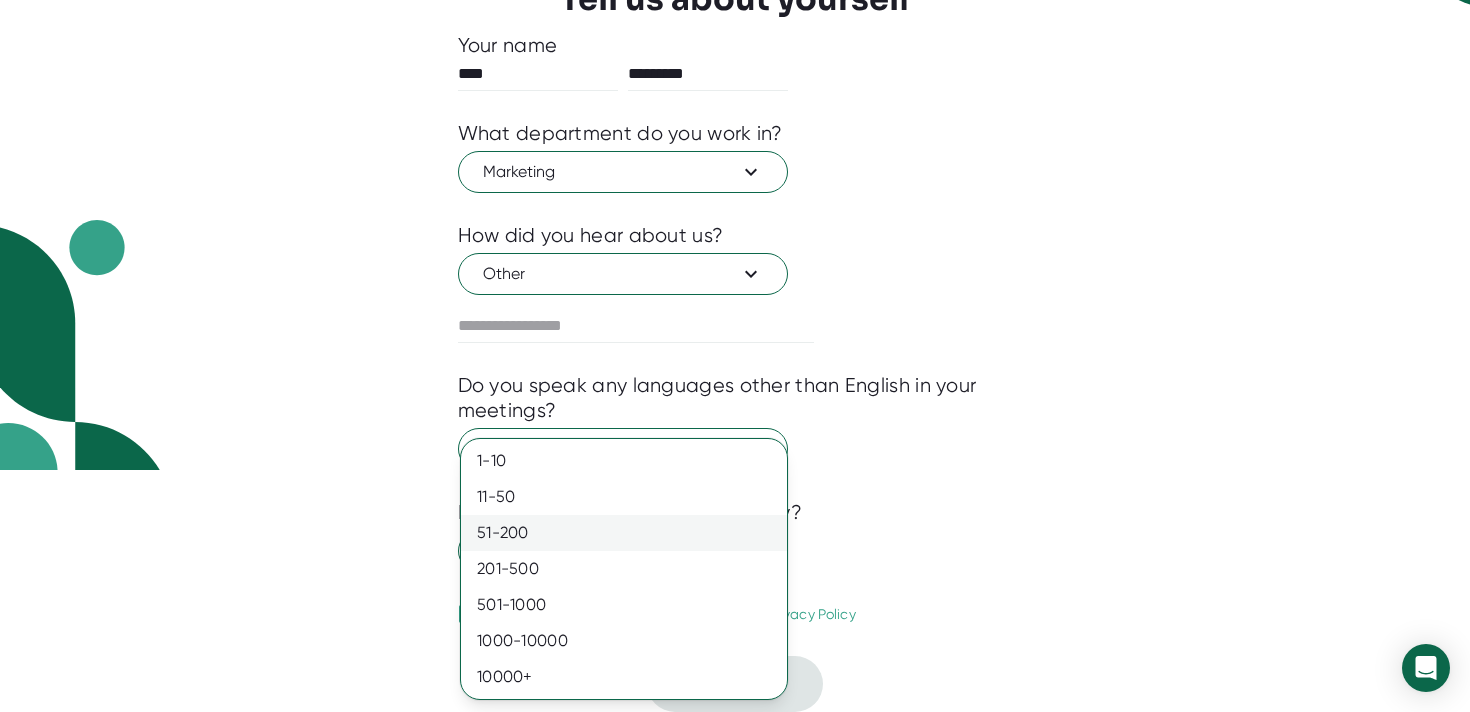 click on "51-200" at bounding box center [624, 533] 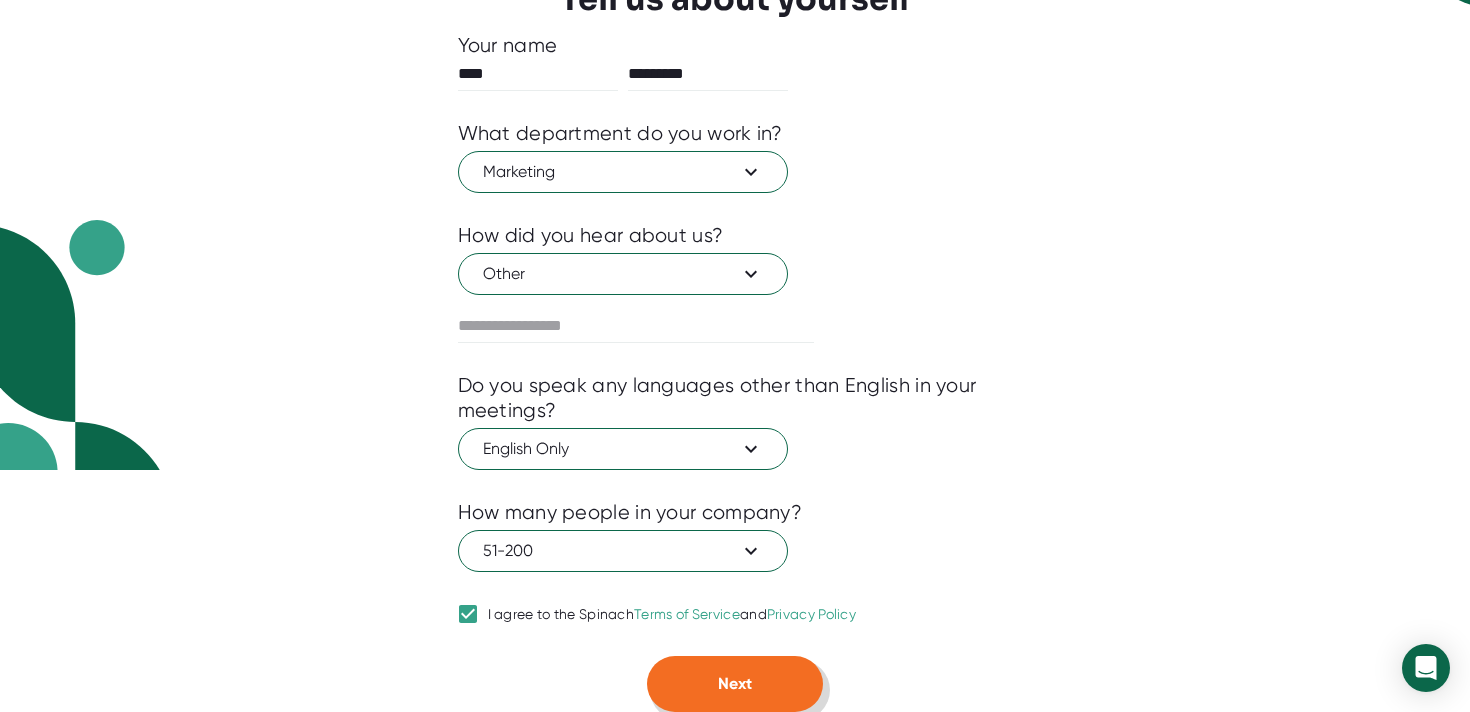 click on "Next" at bounding box center (735, 684) 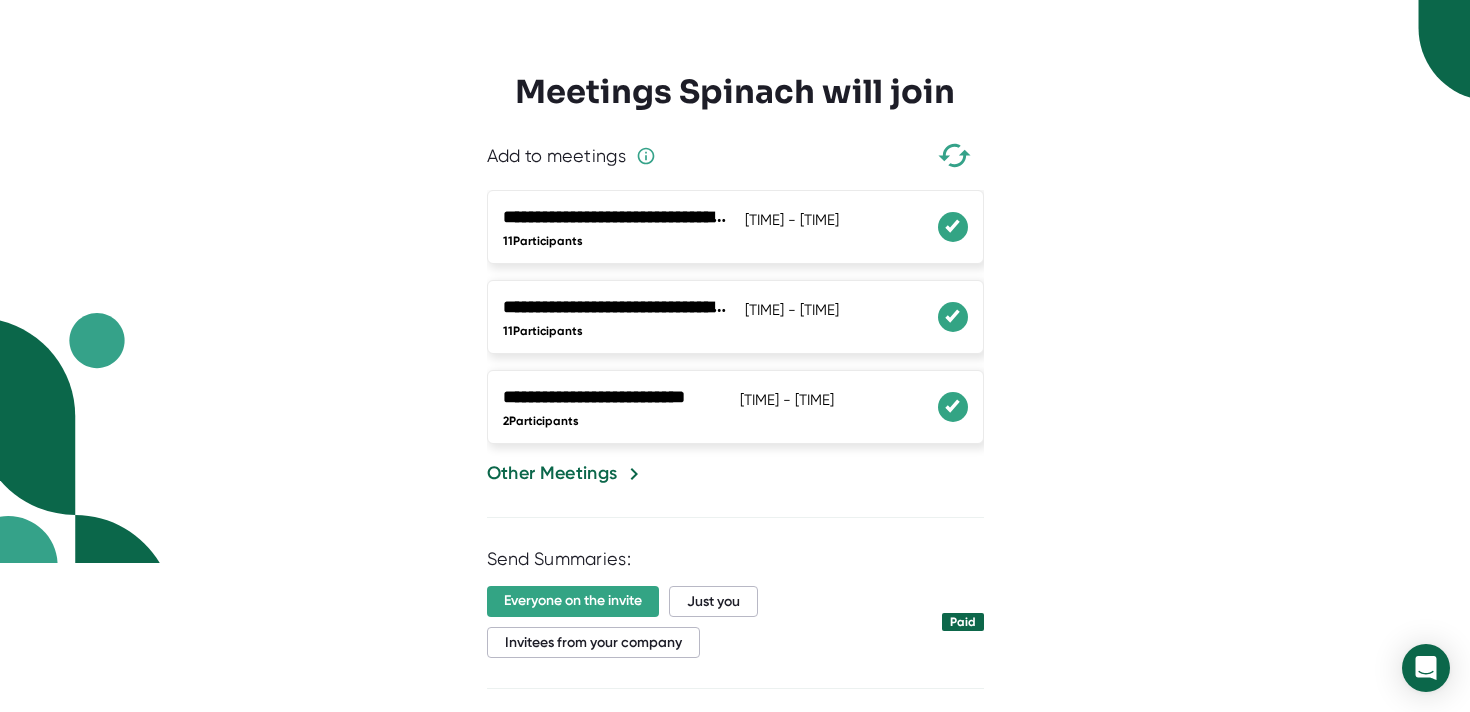 scroll, scrollTop: 146, scrollLeft: 0, axis: vertical 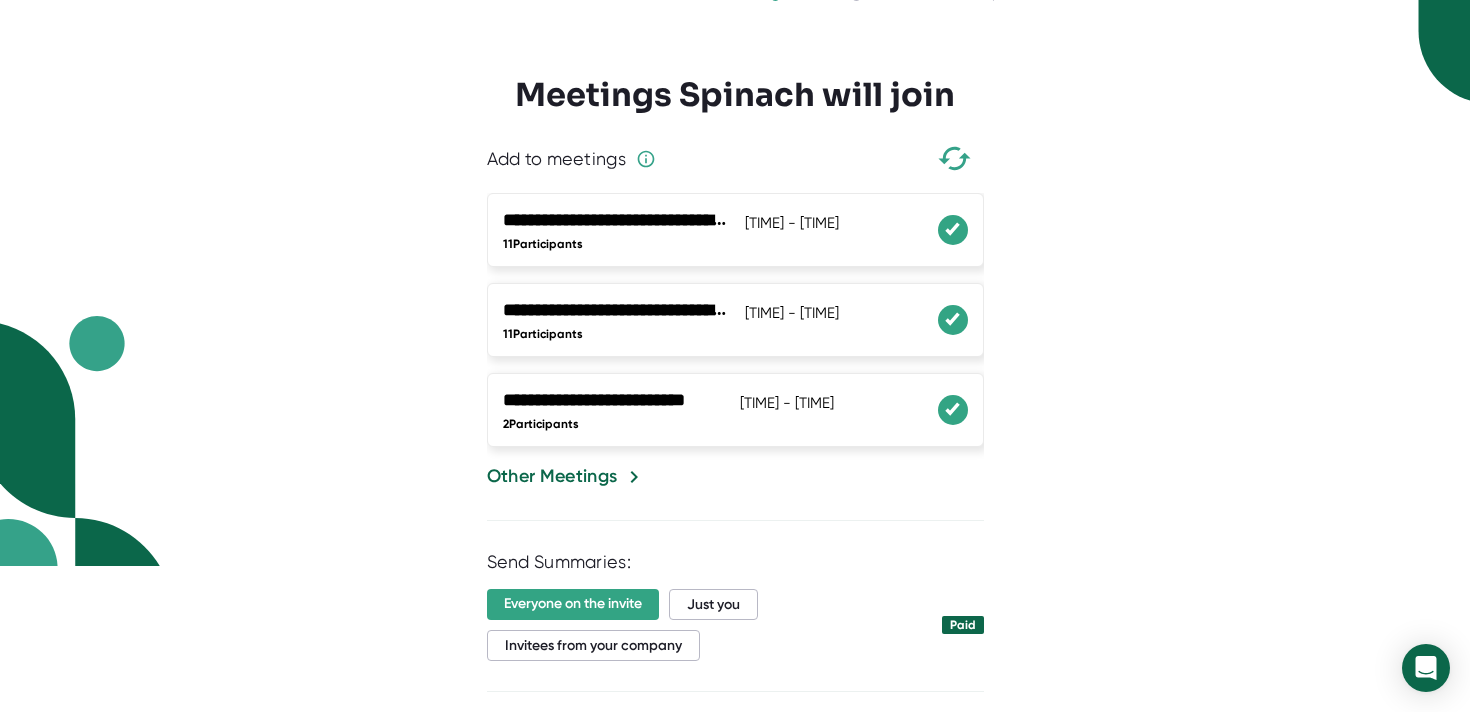 click 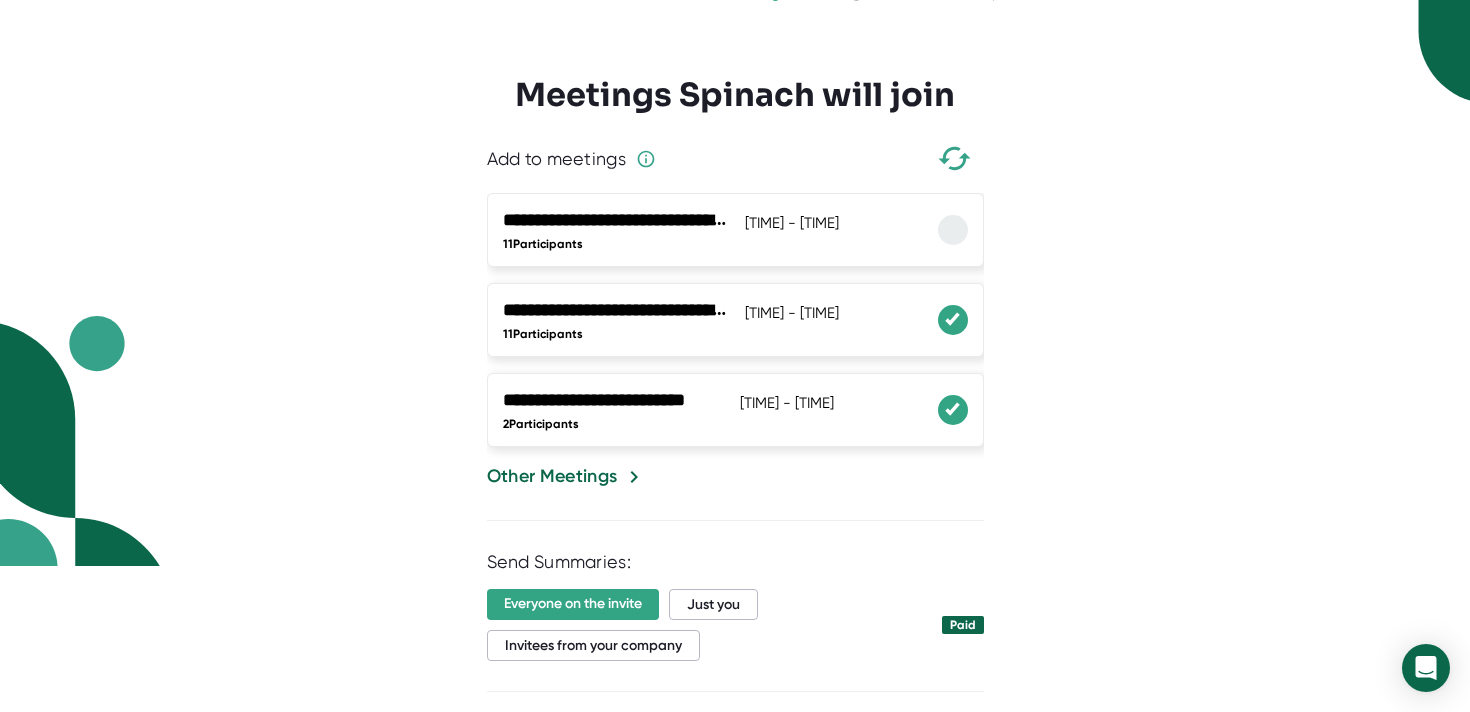 click 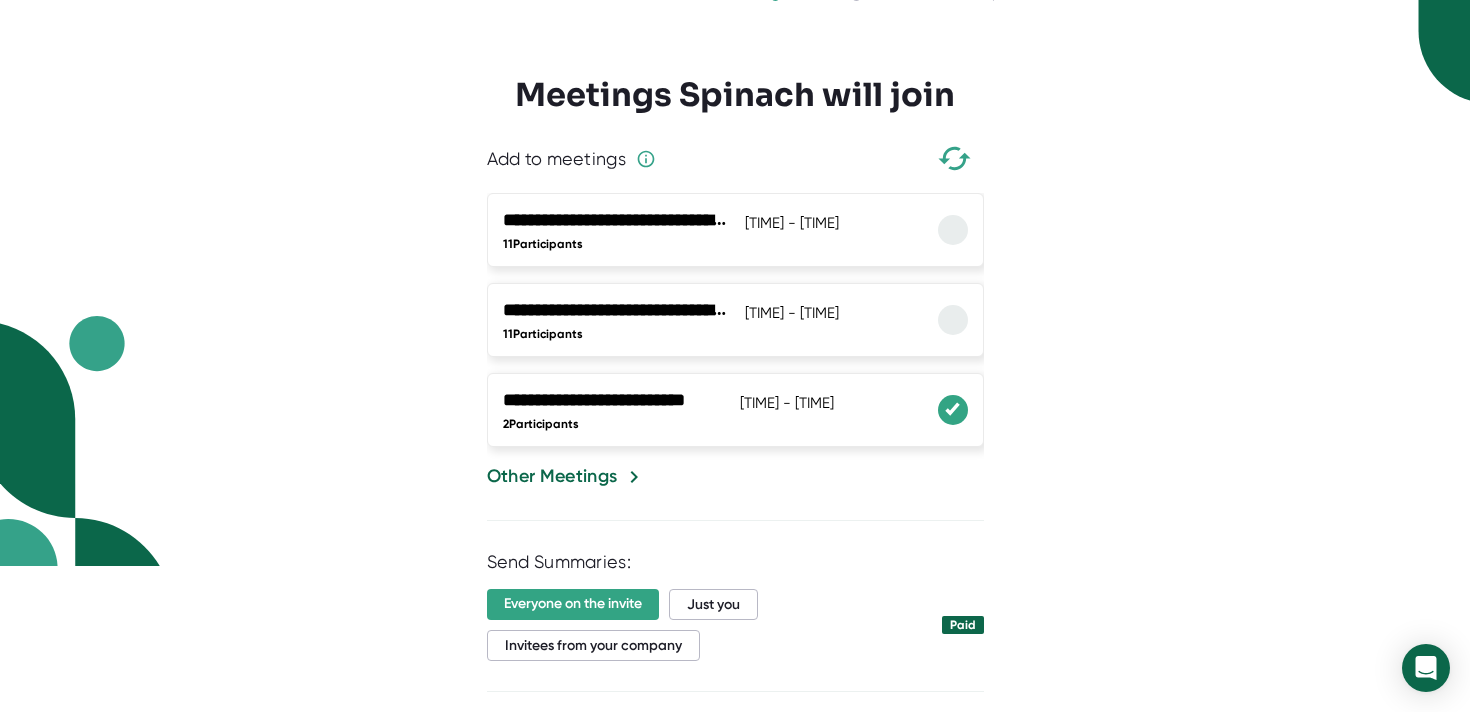 click 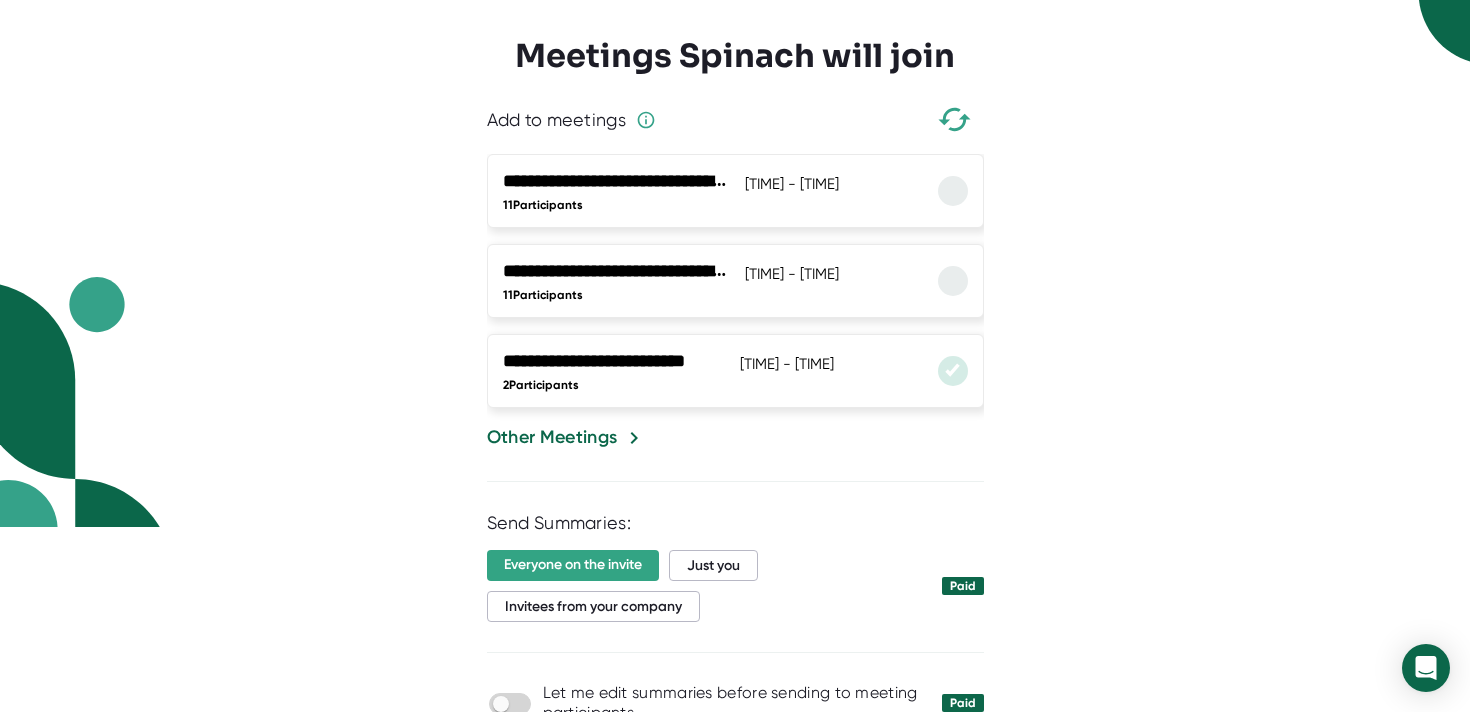 scroll, scrollTop: 187, scrollLeft: 0, axis: vertical 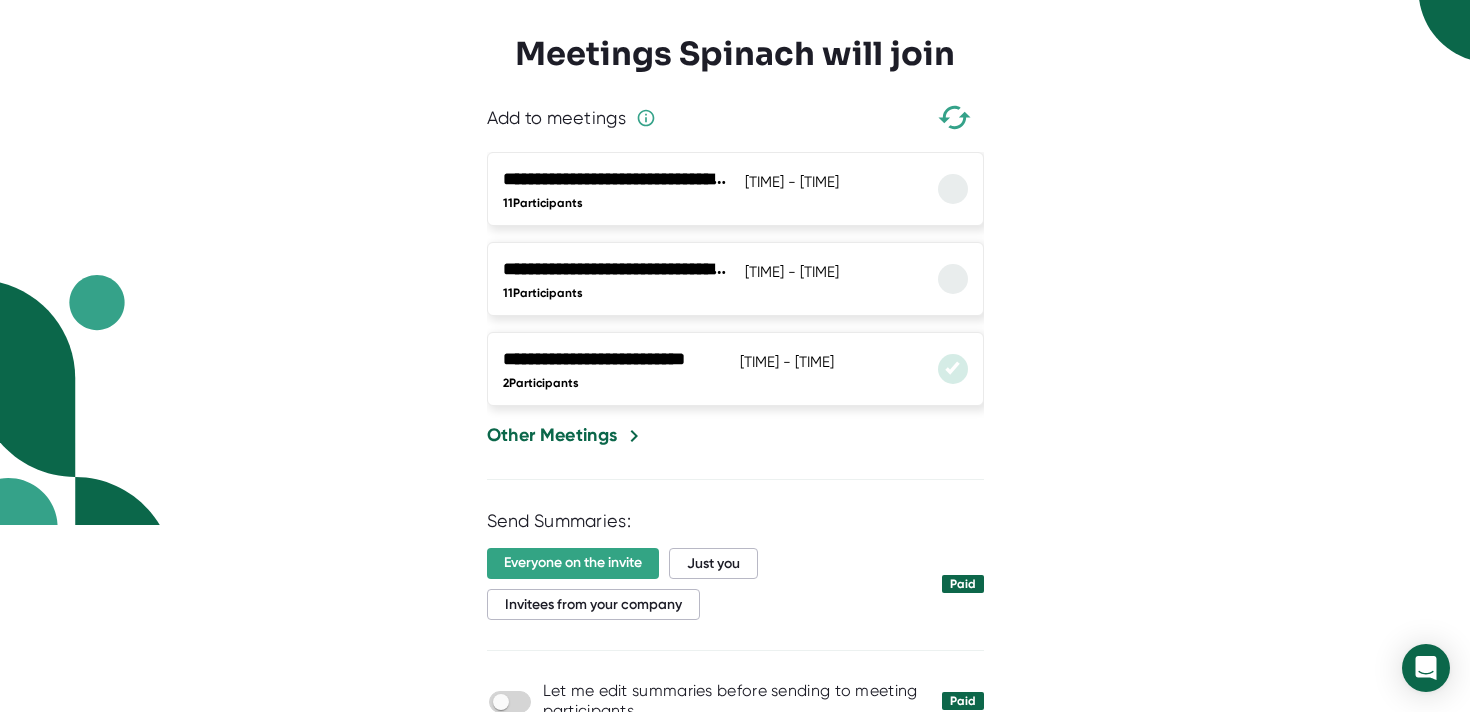click on "Other Meetings" at bounding box center (552, 435) 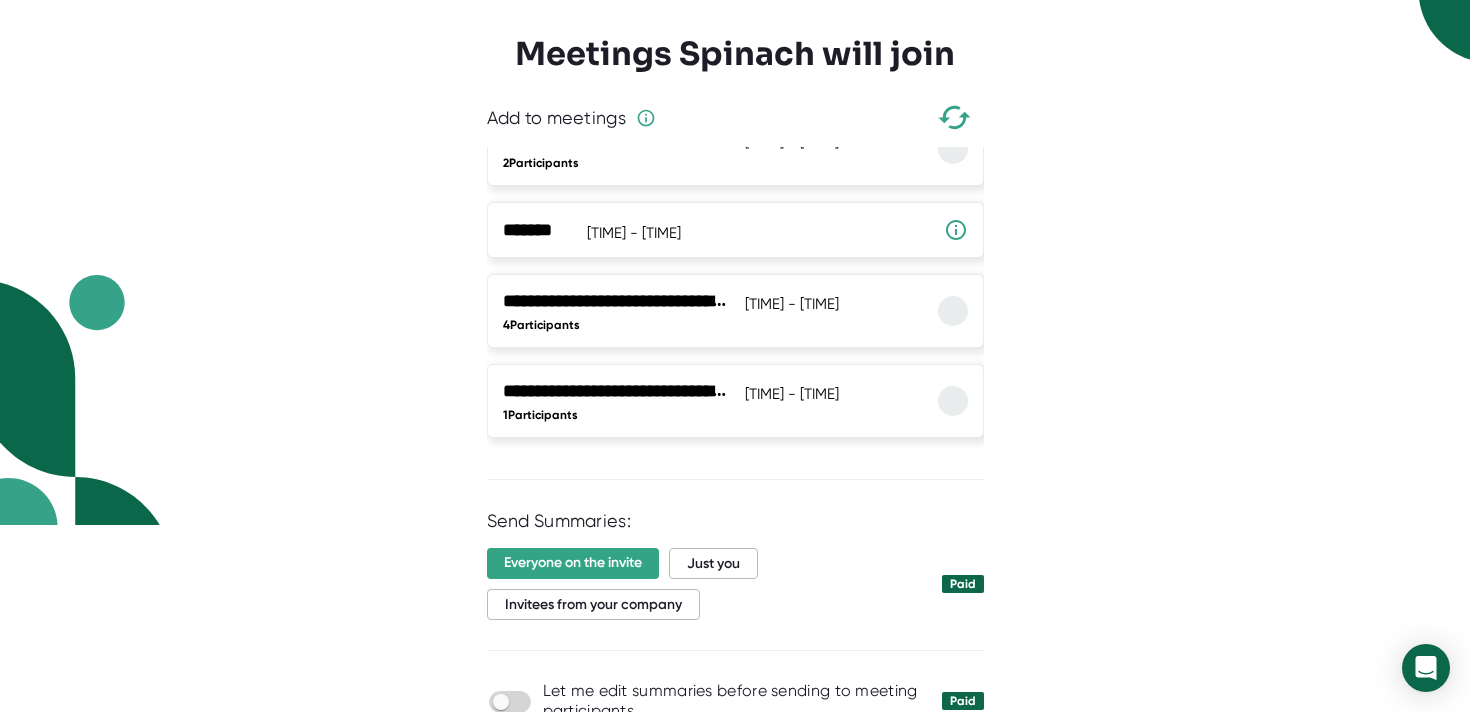 scroll, scrollTop: 0, scrollLeft: 0, axis: both 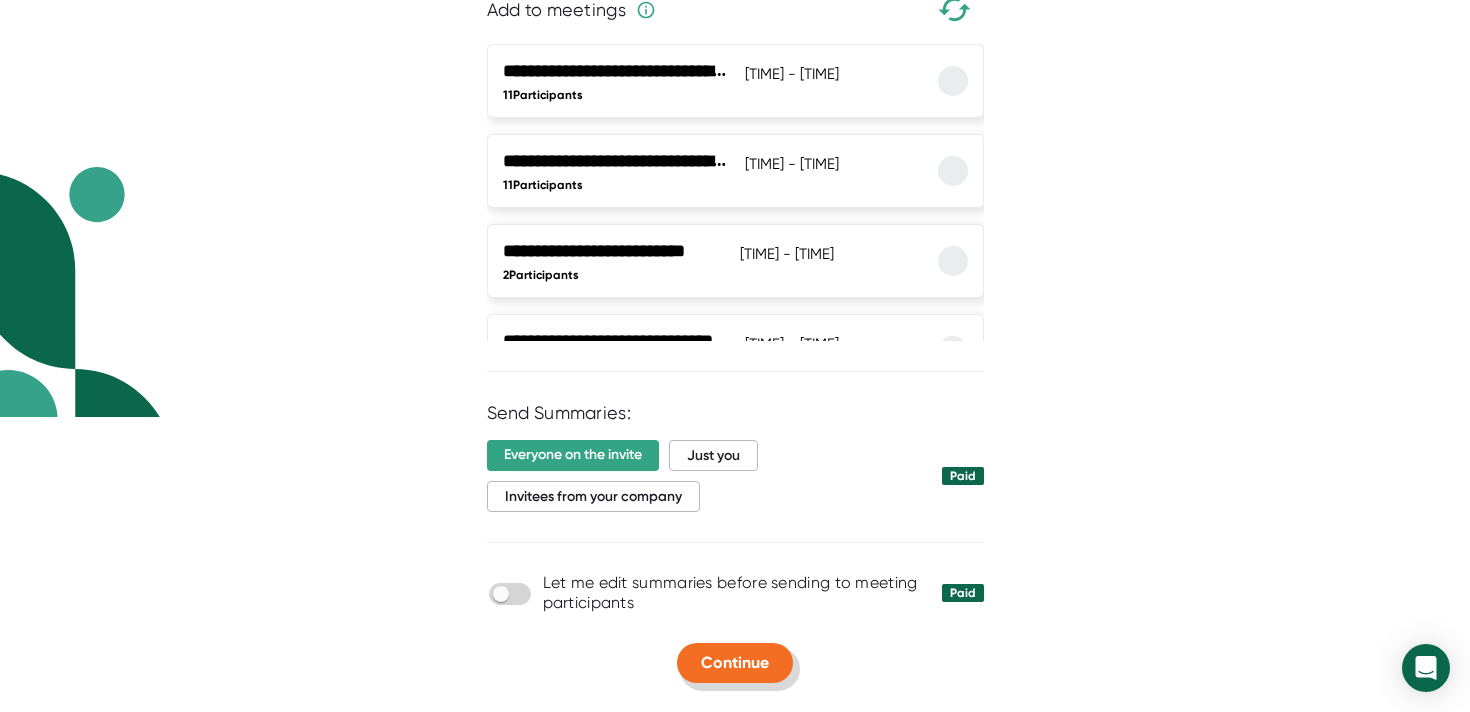click on "Continue" at bounding box center (735, 662) 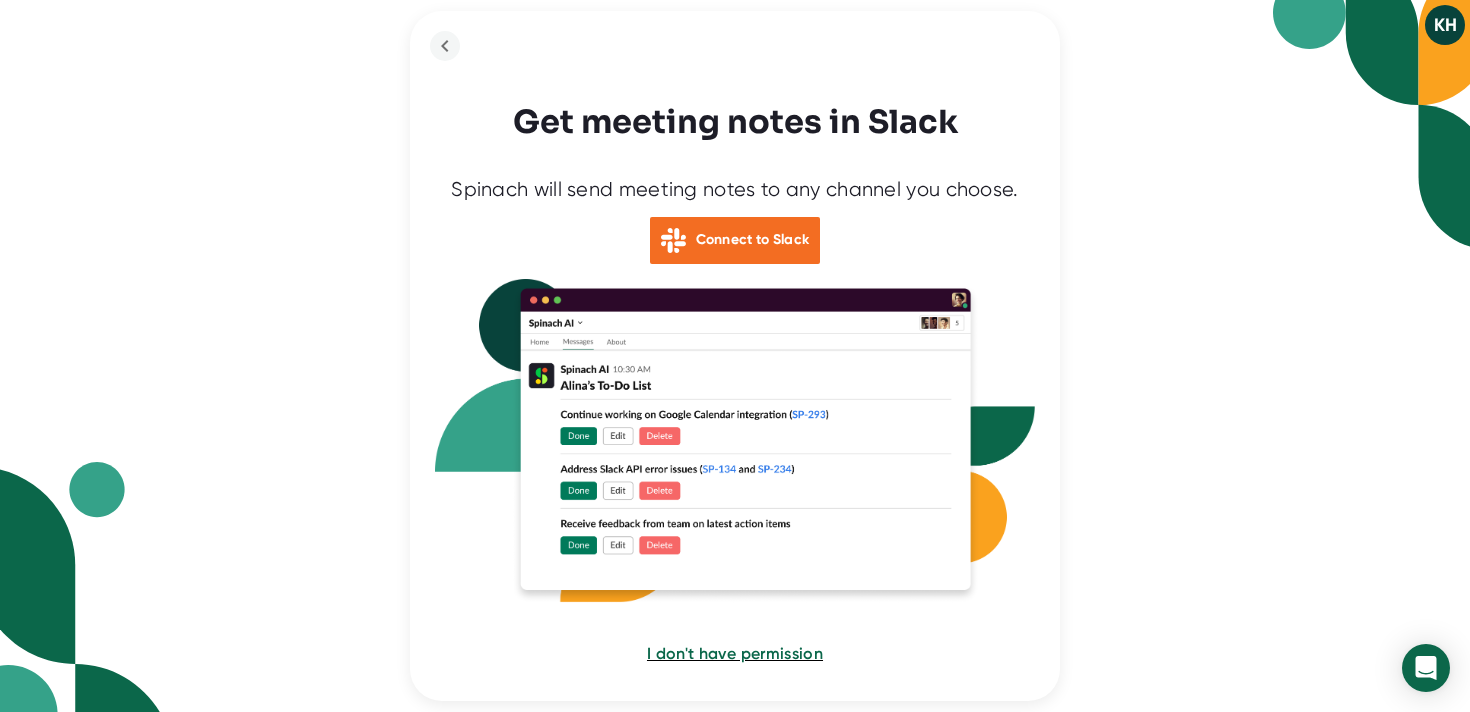 scroll, scrollTop: 0, scrollLeft: 0, axis: both 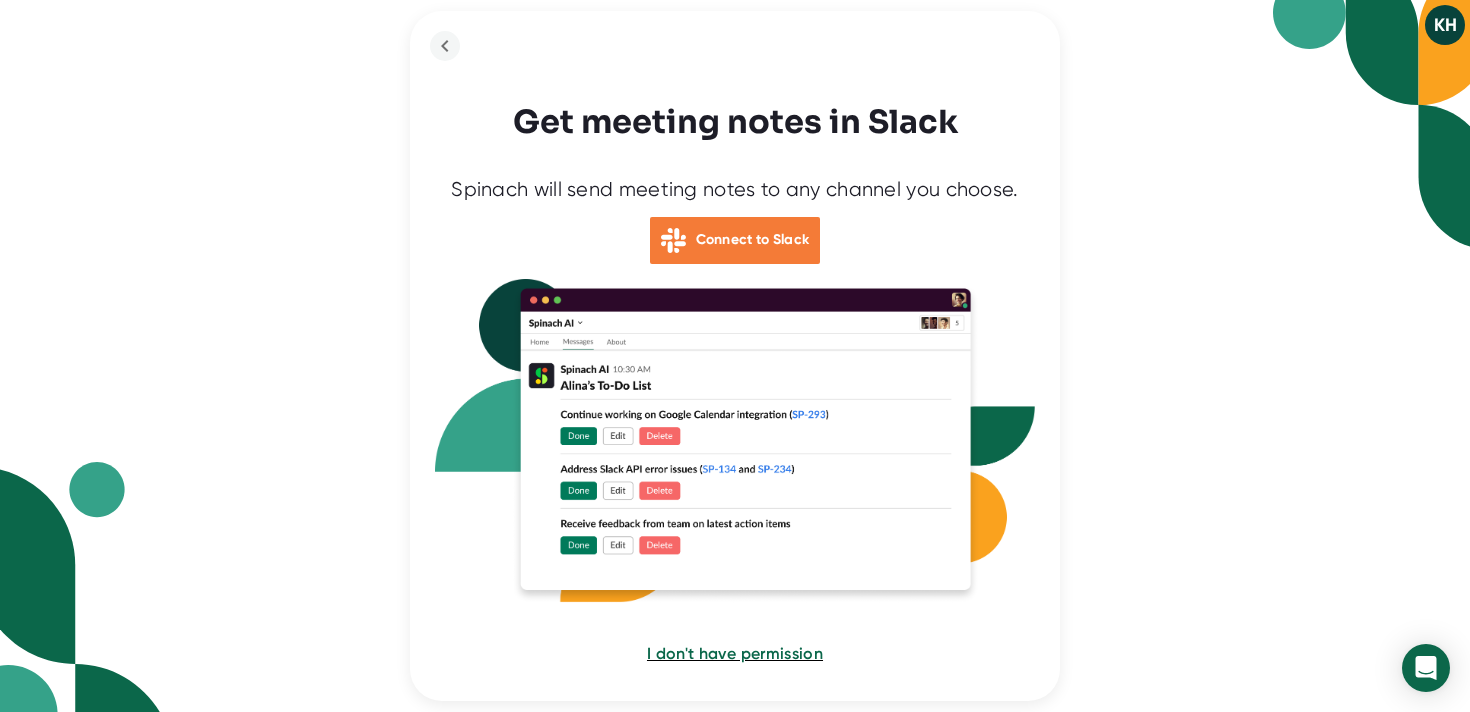 click on "Connect to Slack" at bounding box center (753, 239) 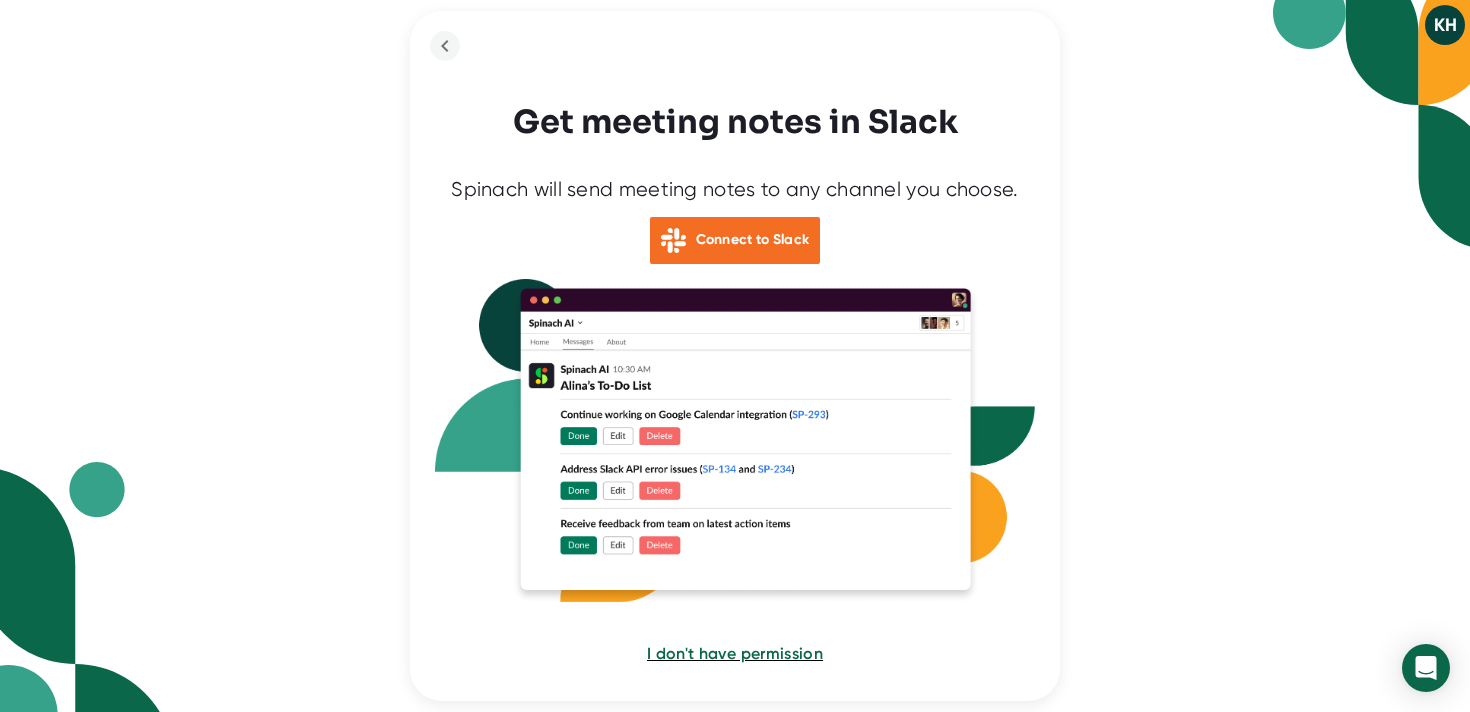 scroll, scrollTop: 74, scrollLeft: 0, axis: vertical 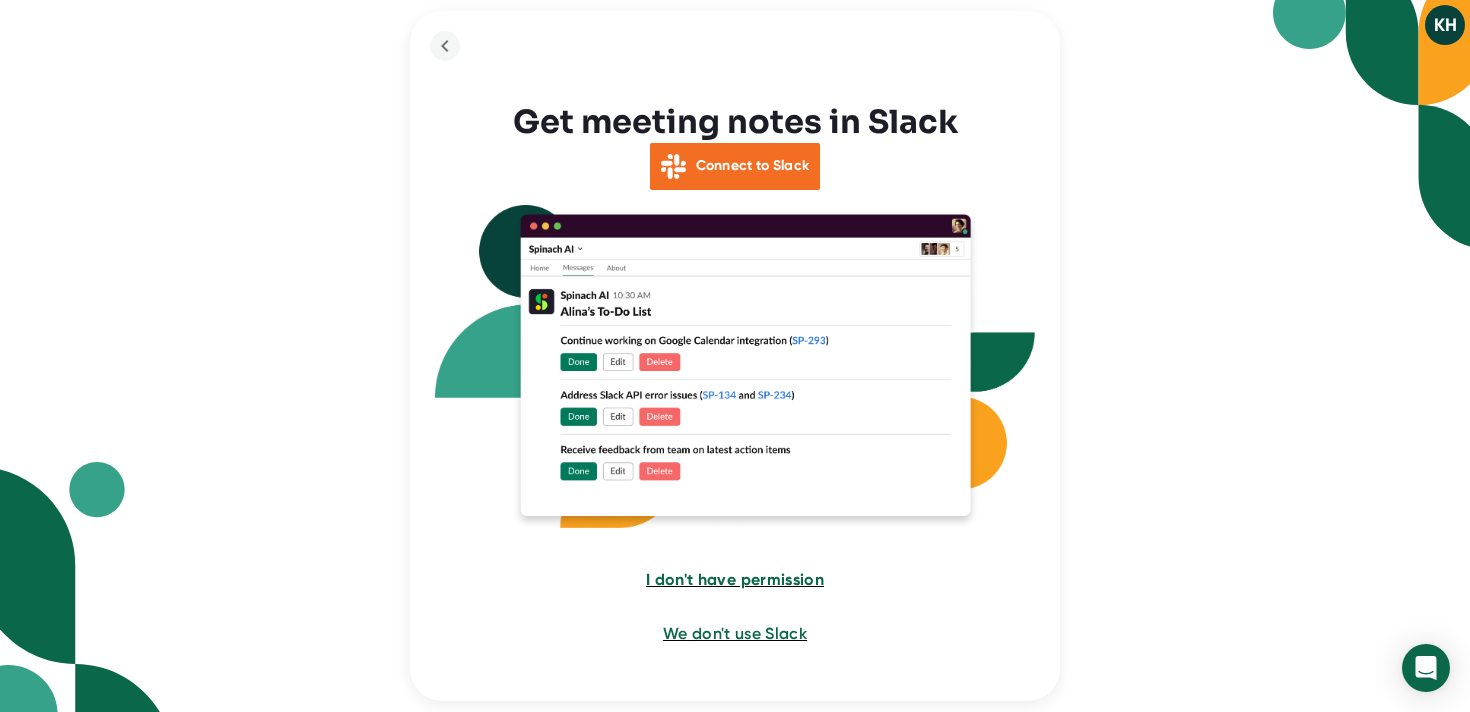 click on "I don't have permission" at bounding box center (735, 579) 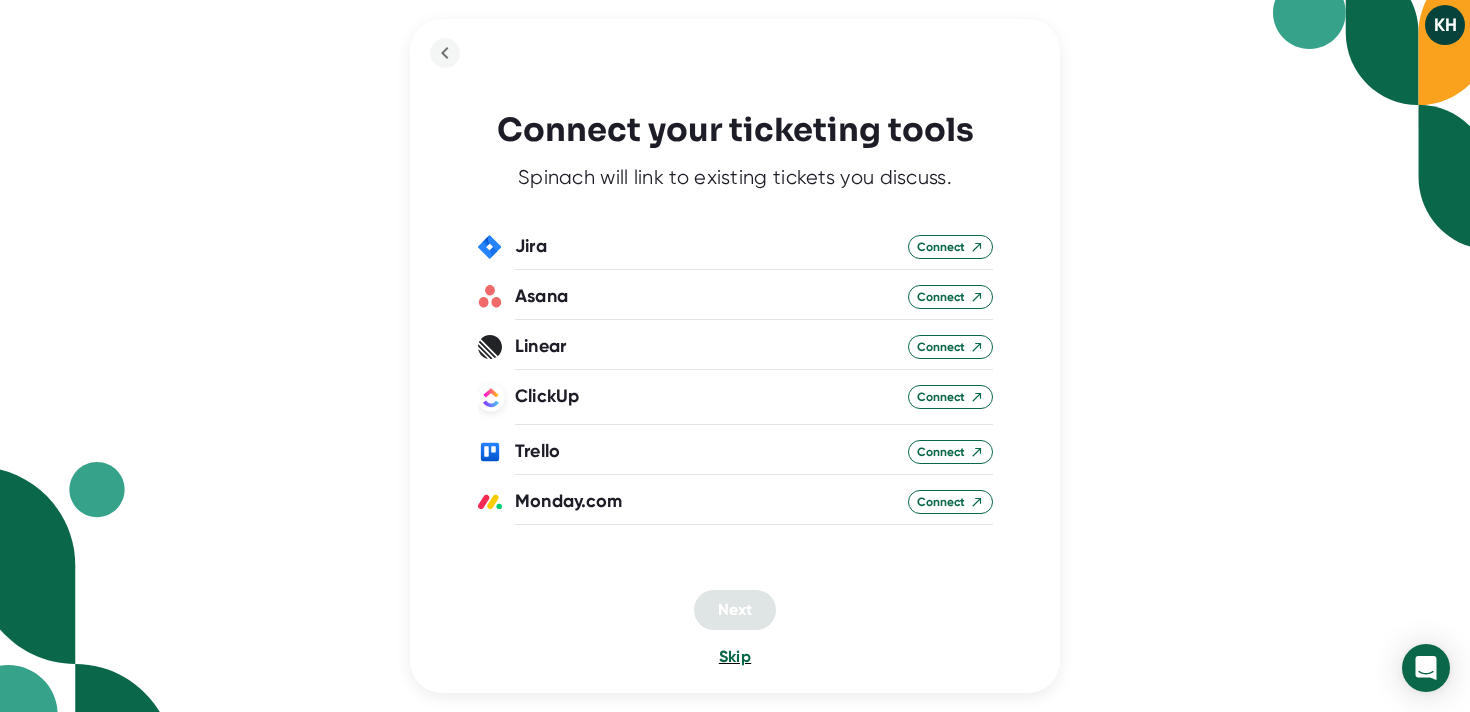 click on "Skip" at bounding box center [735, 656] 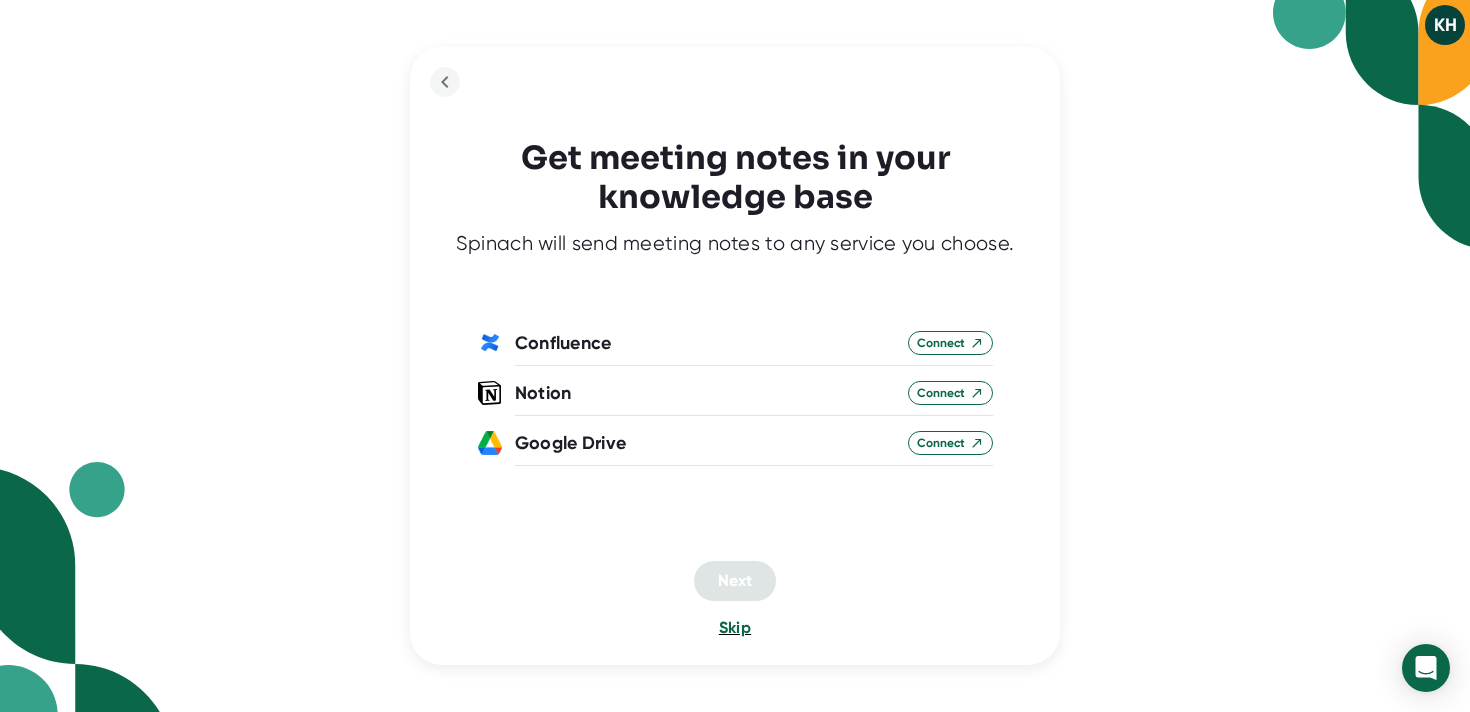 click on "Skip" at bounding box center [735, 627] 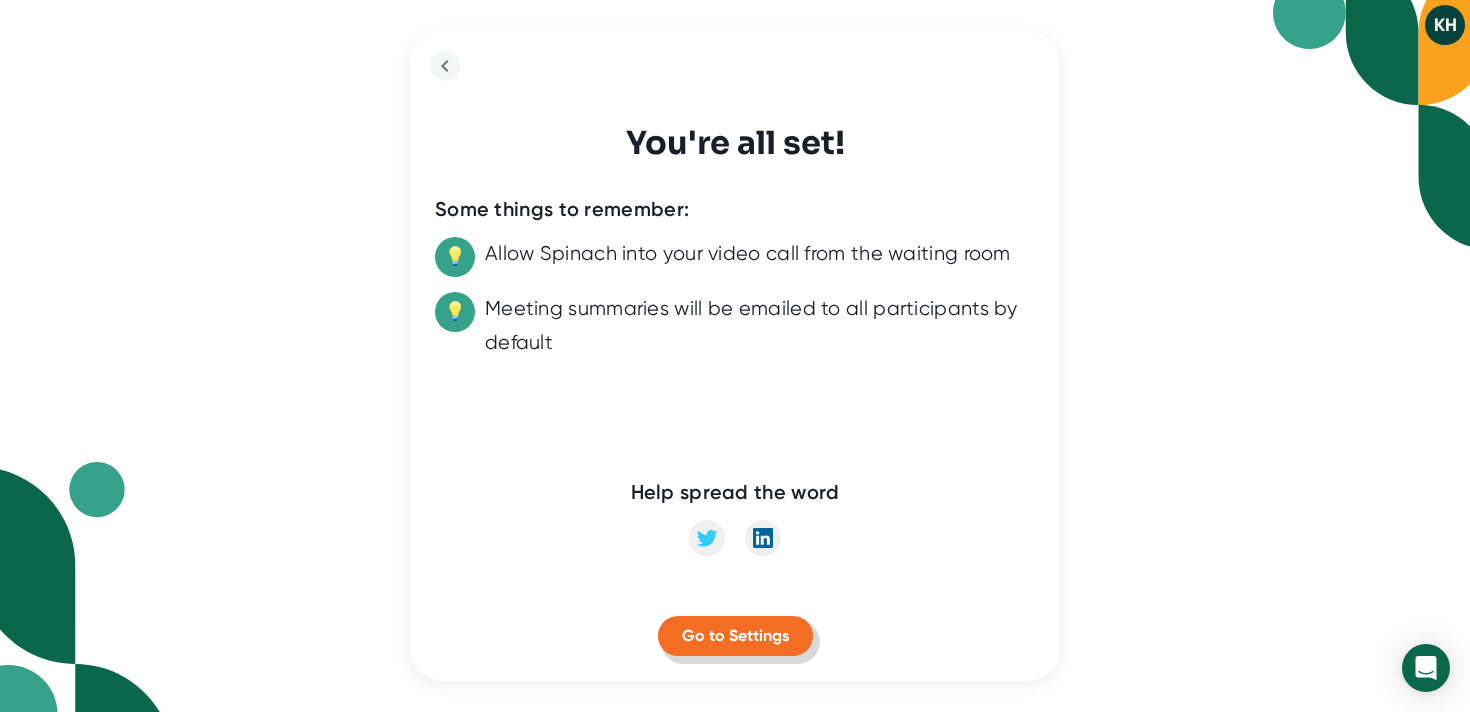 click on "Go to Settings" at bounding box center [735, 635] 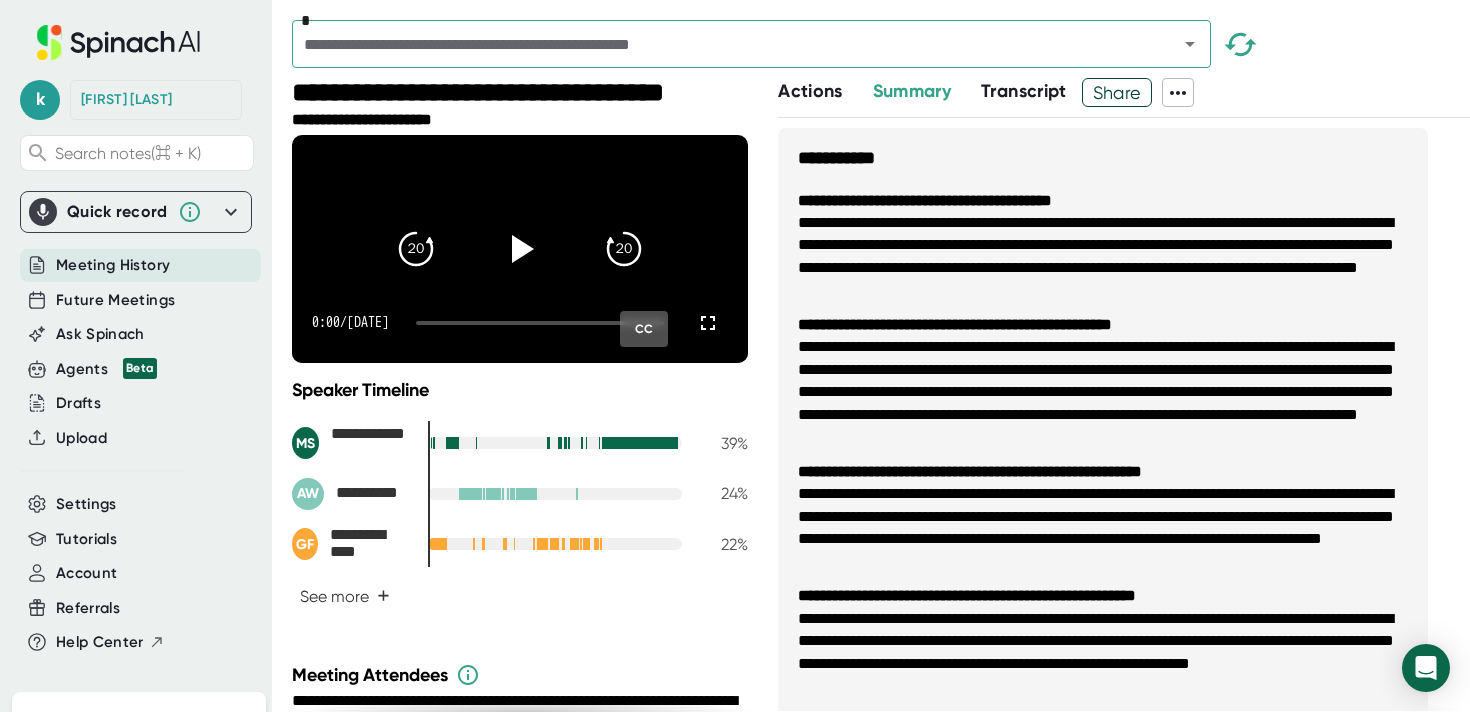 click at bounding box center (1178, 93) 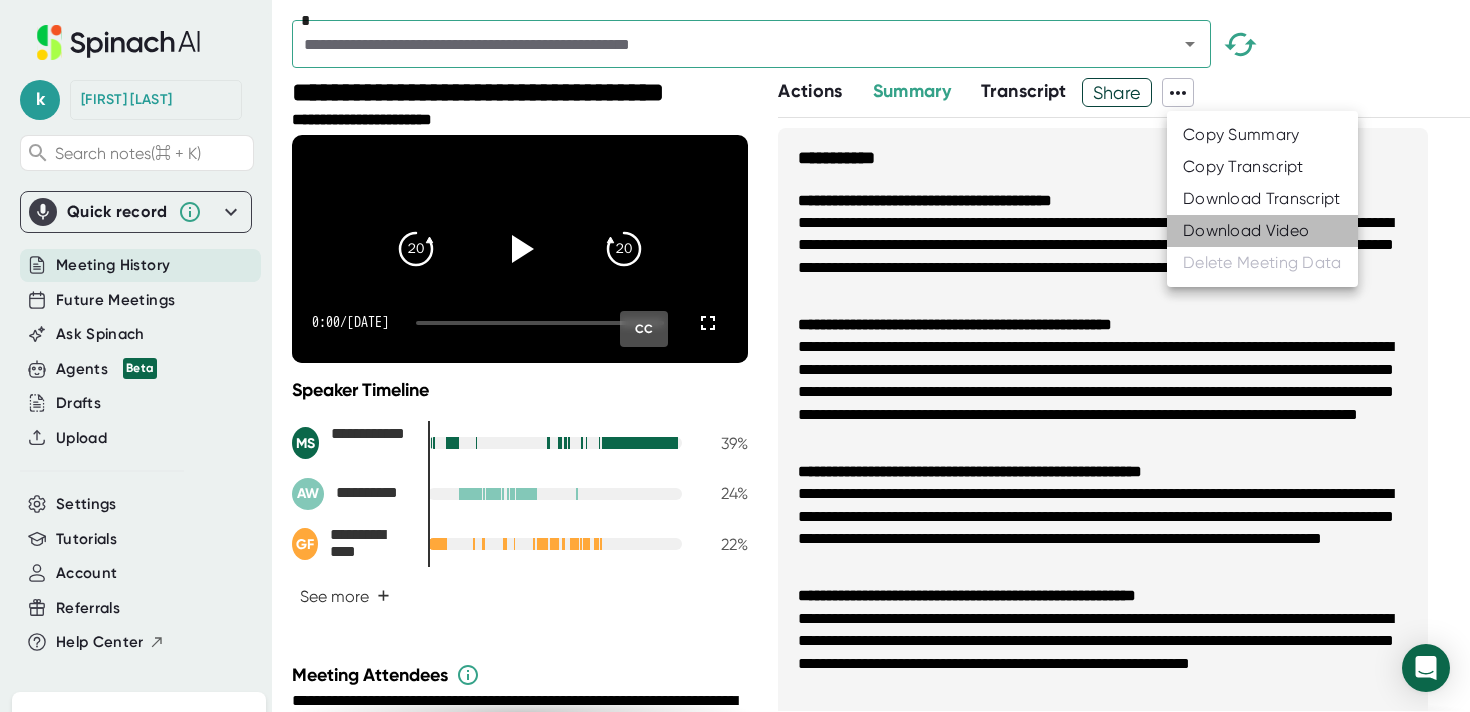 click on "Download Video" at bounding box center [1246, 231] 